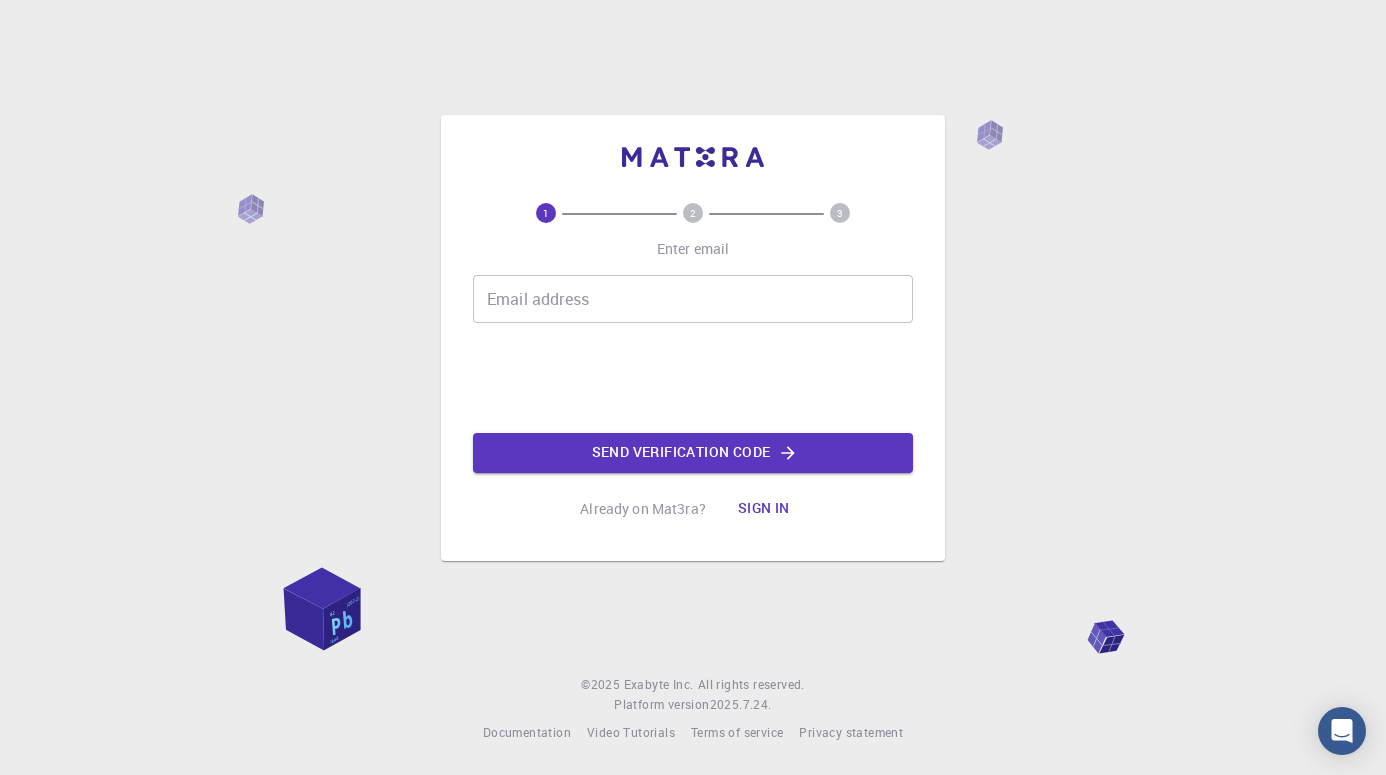 scroll, scrollTop: 0, scrollLeft: 0, axis: both 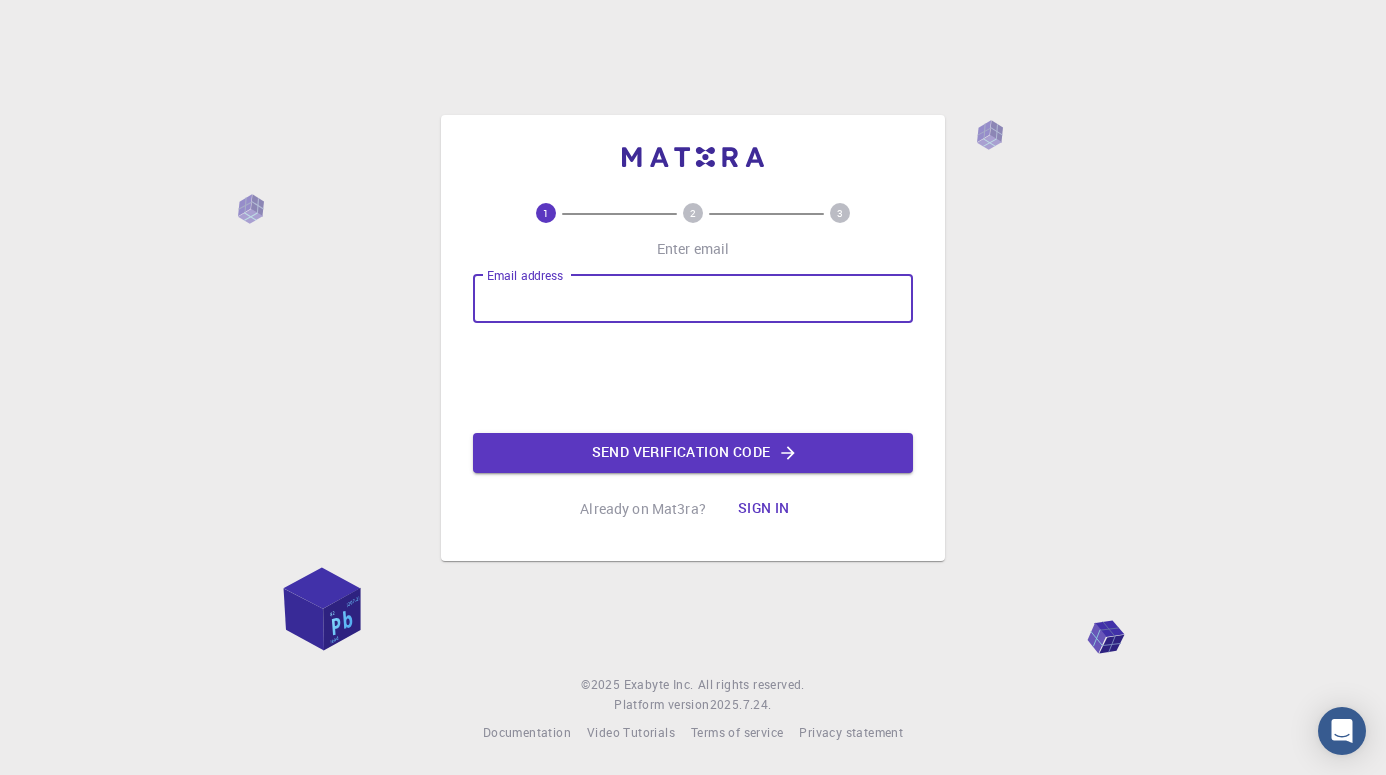 type on "[EMAIL]" 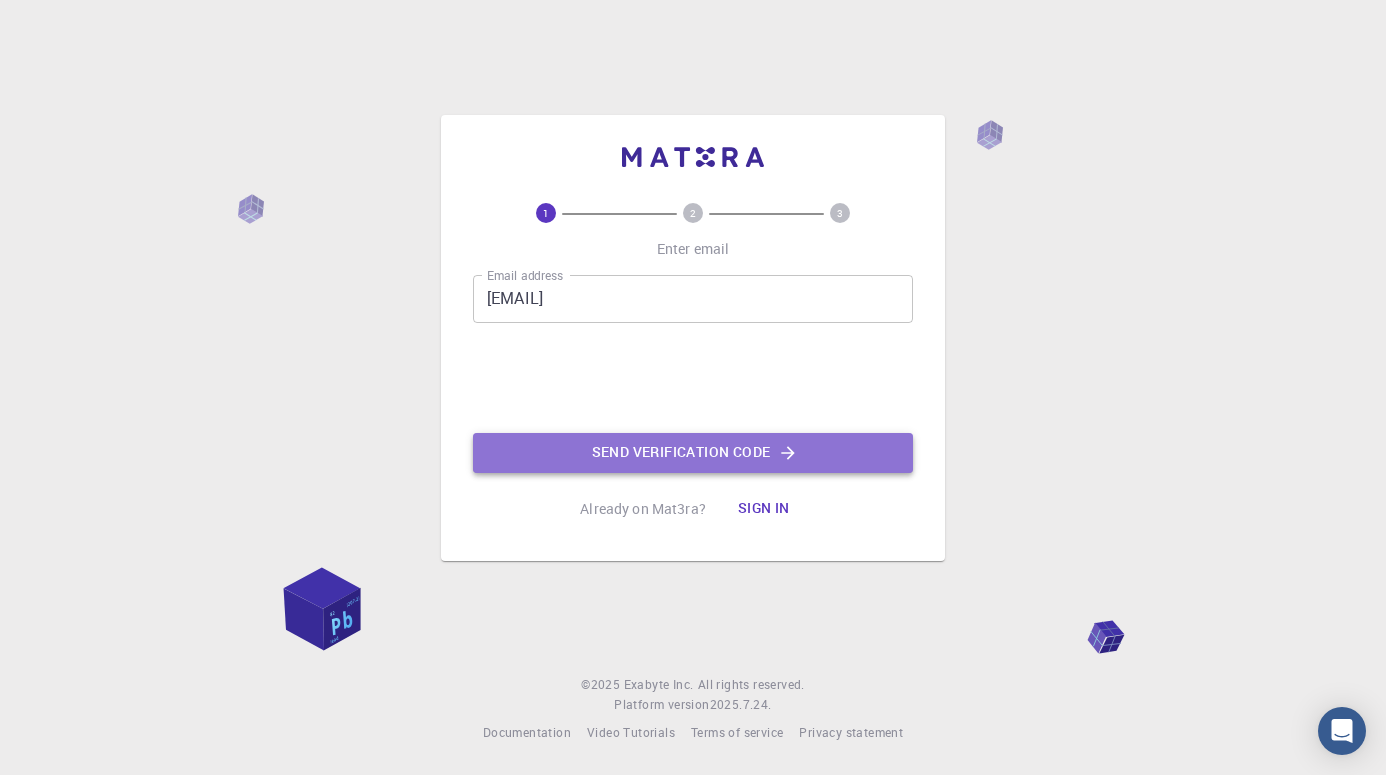 click on "Send verification code" 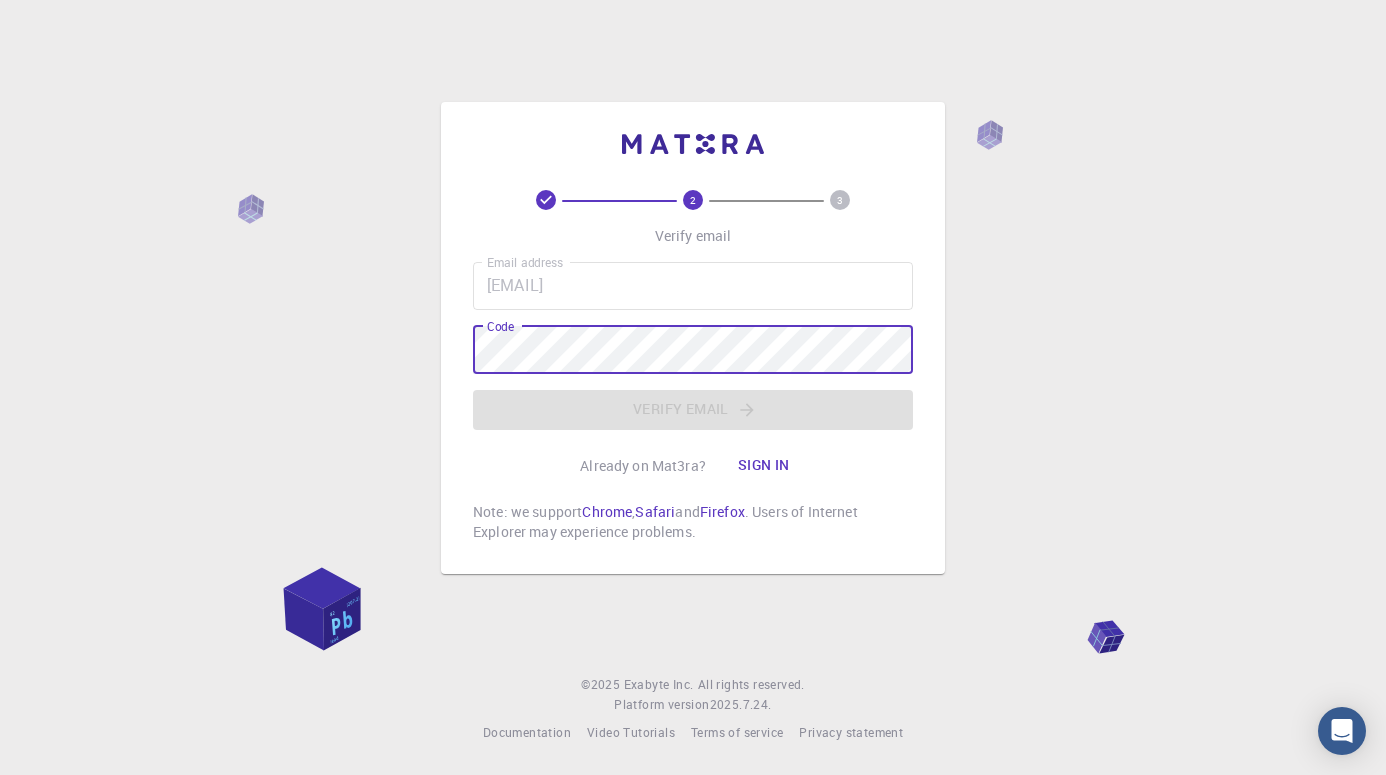 click 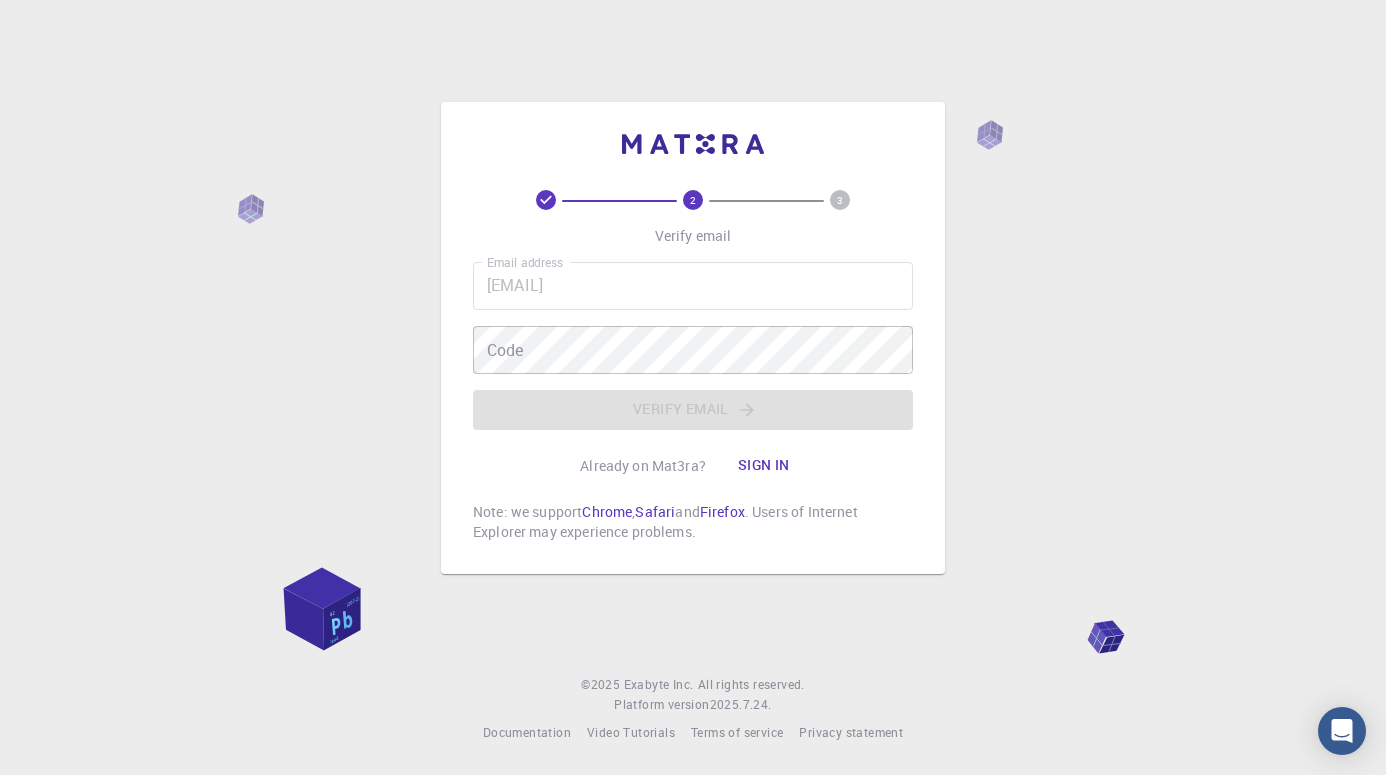 click on "2 3 Verify email Email address leonardd.srf@gmil.com Email address Code Code Verify email Already on Mat3ra? Sign in Note: we support  Chrome ,  Safari  and  Firefox . Users of Internet Explorer may experience problems." at bounding box center [693, 338] 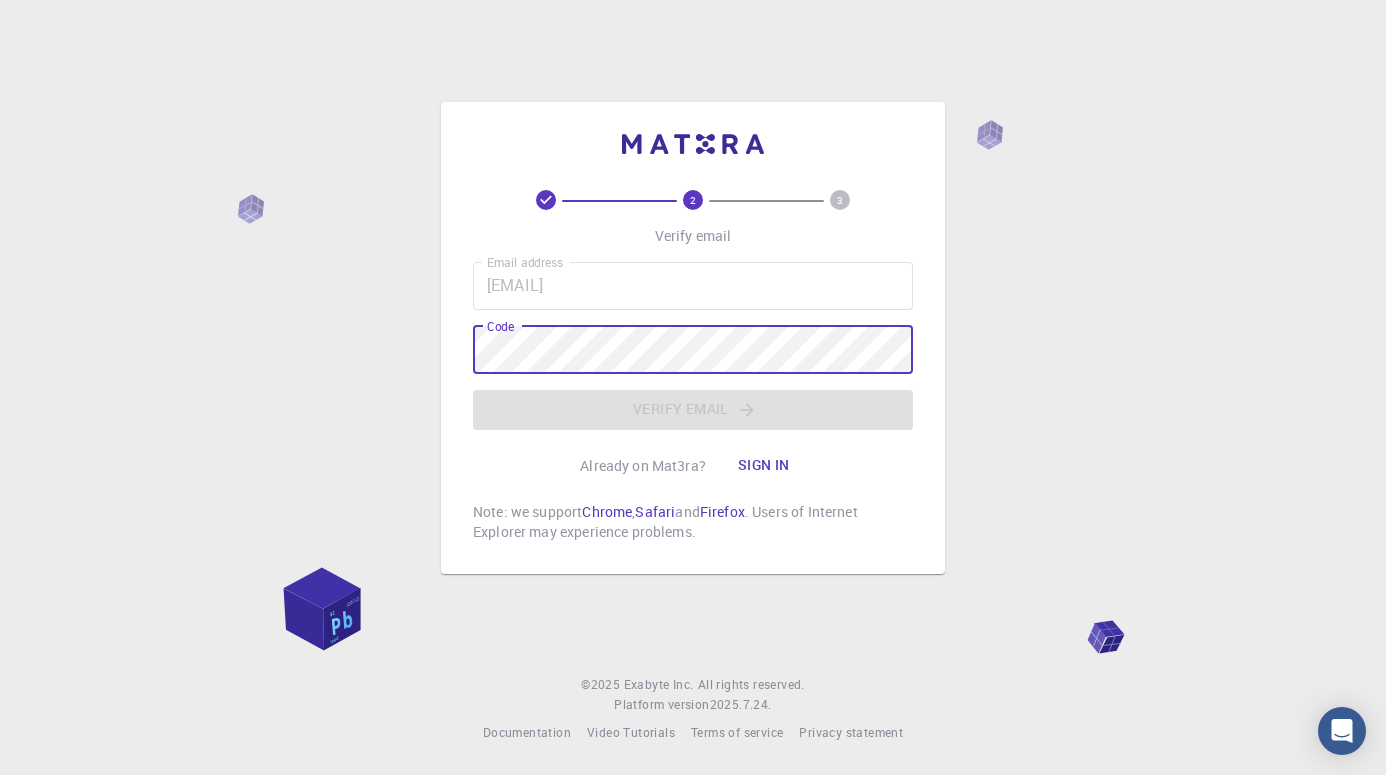 click on "3" at bounding box center (839, 200) 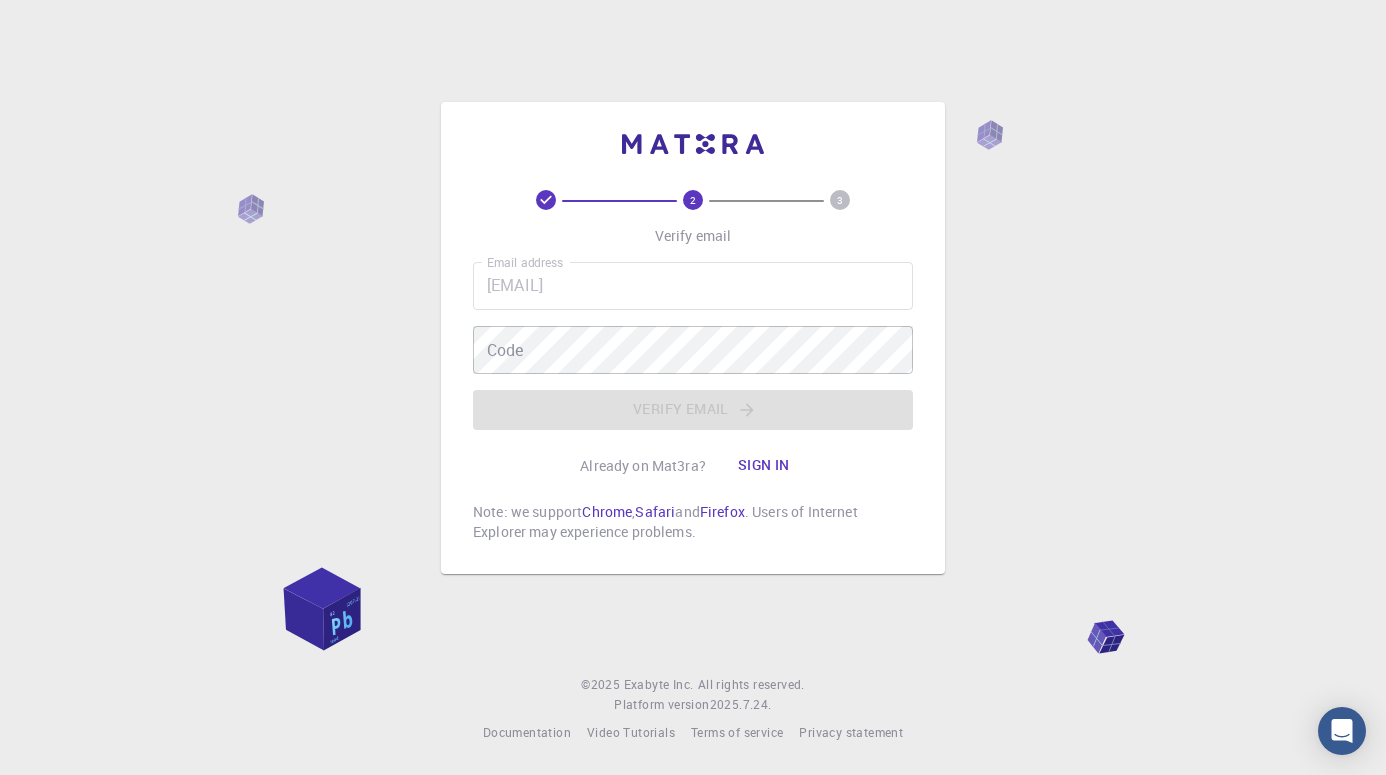 click on "2" 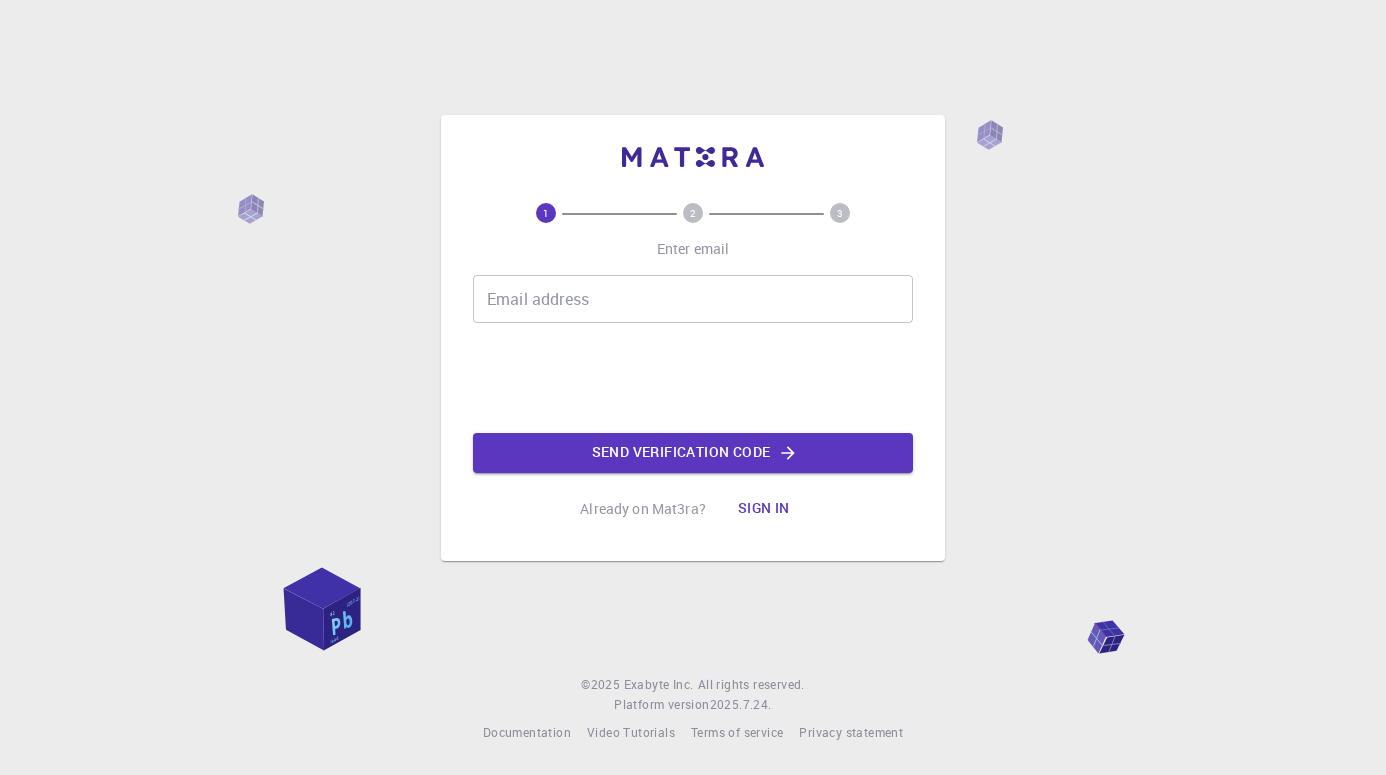 scroll, scrollTop: 0, scrollLeft: 0, axis: both 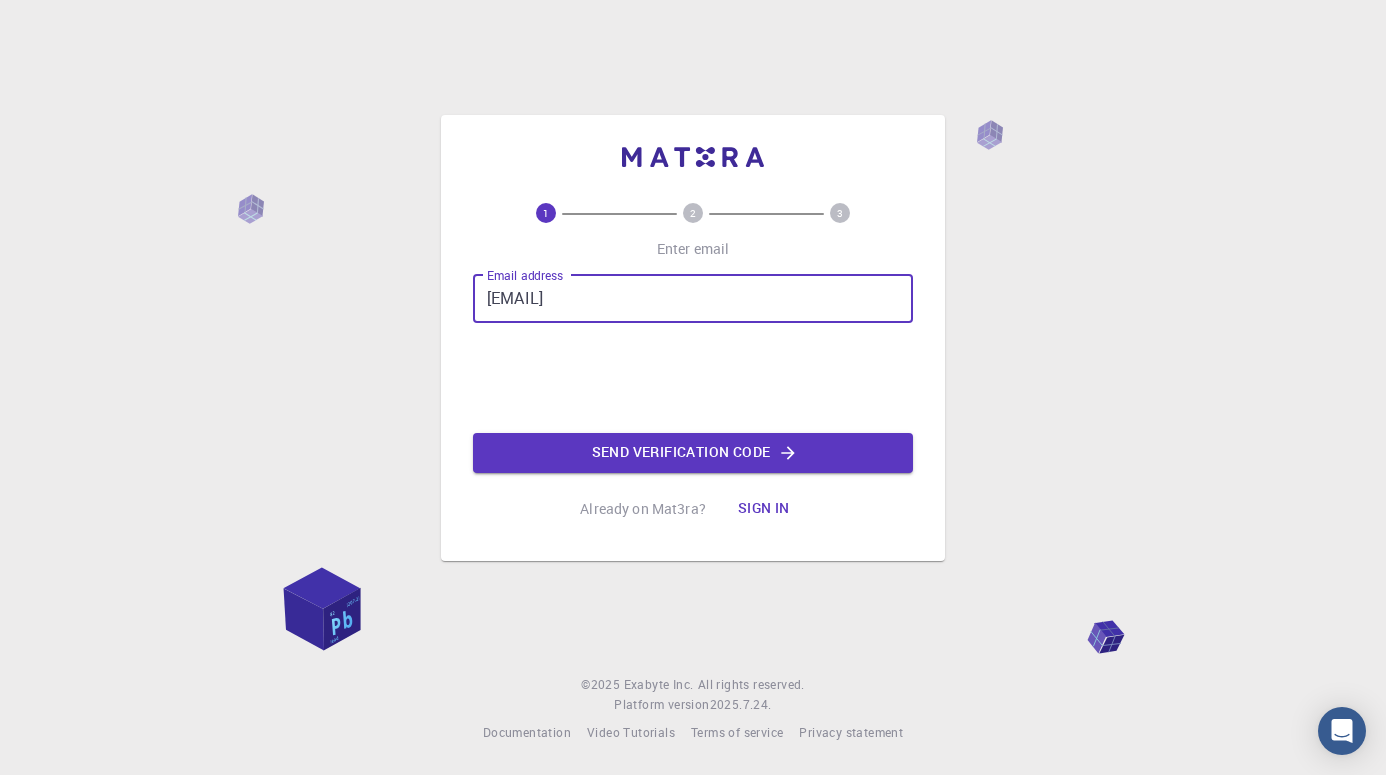click on "[EMAIL]" at bounding box center [693, 299] 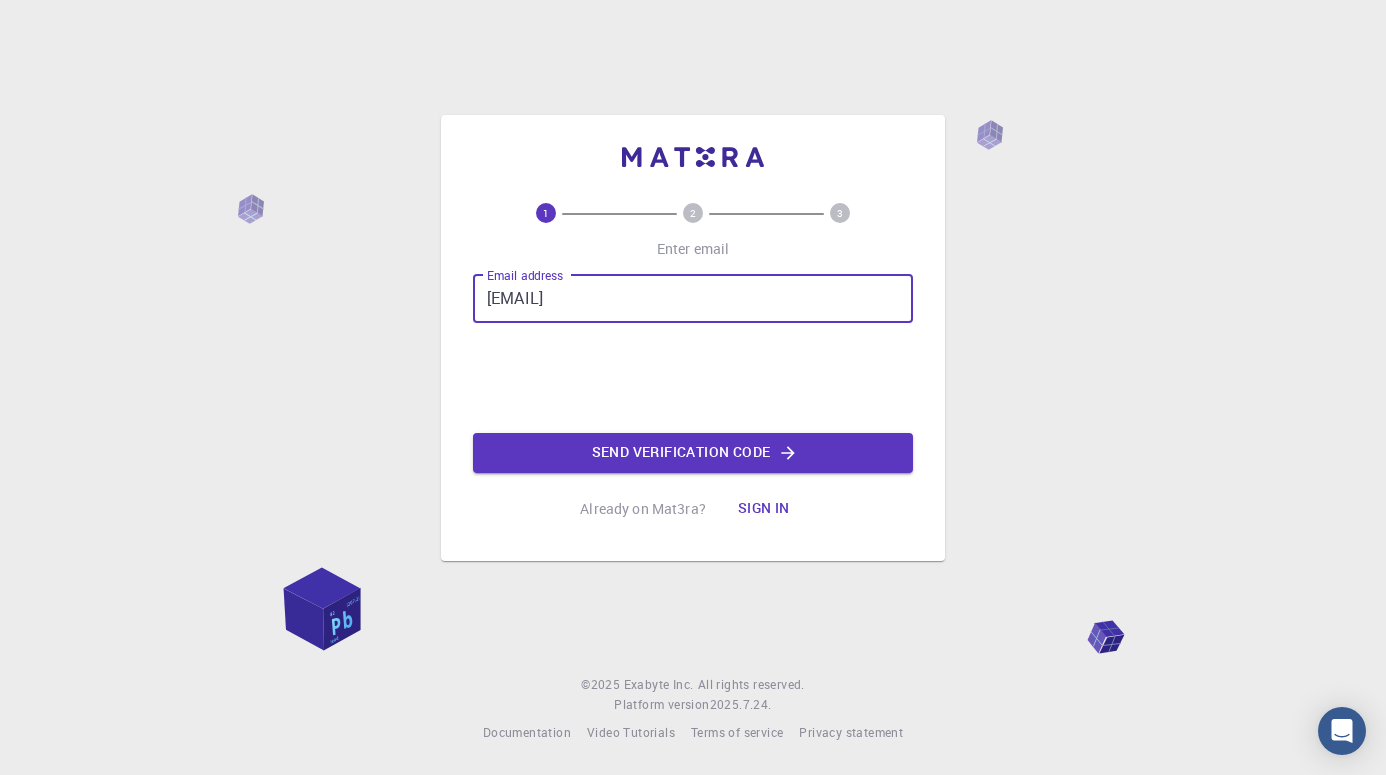 type on "[EMAIL]" 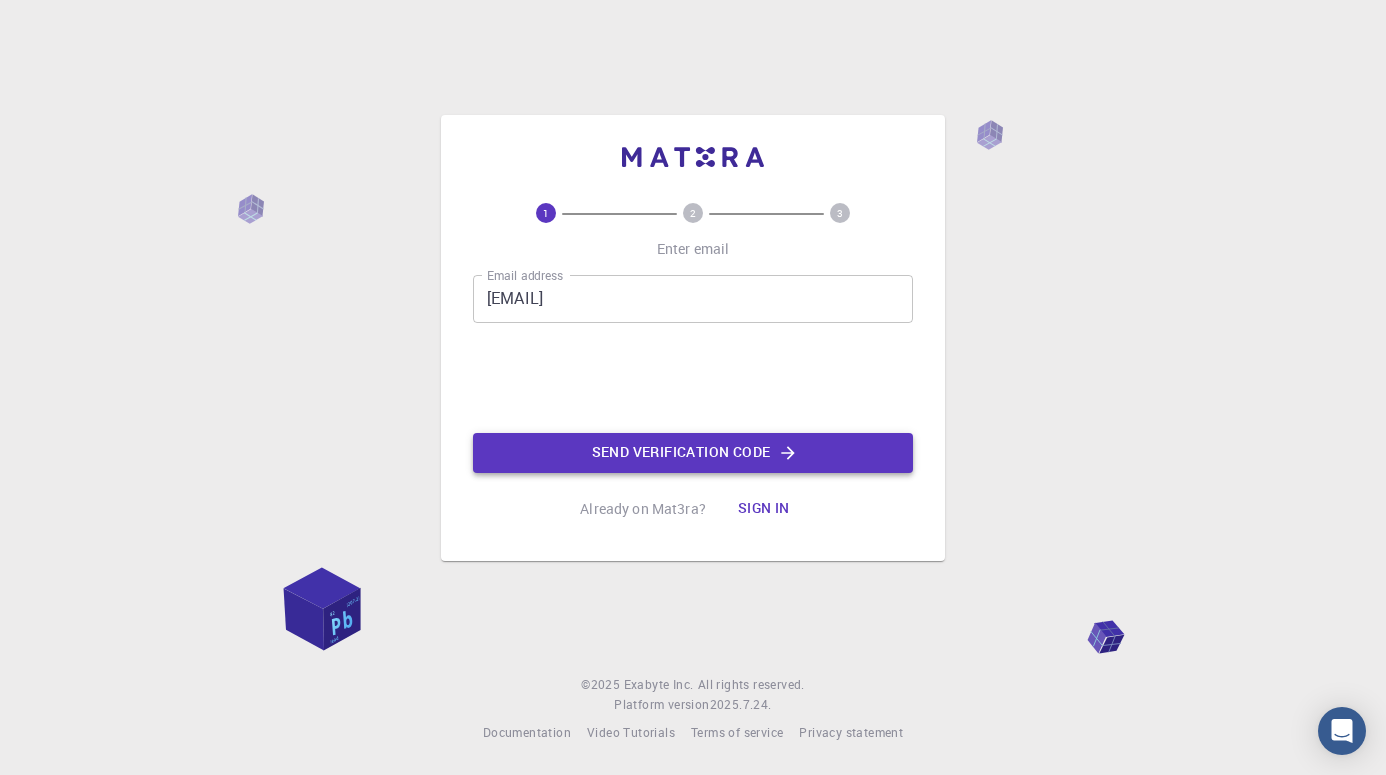 click on "Send verification code" 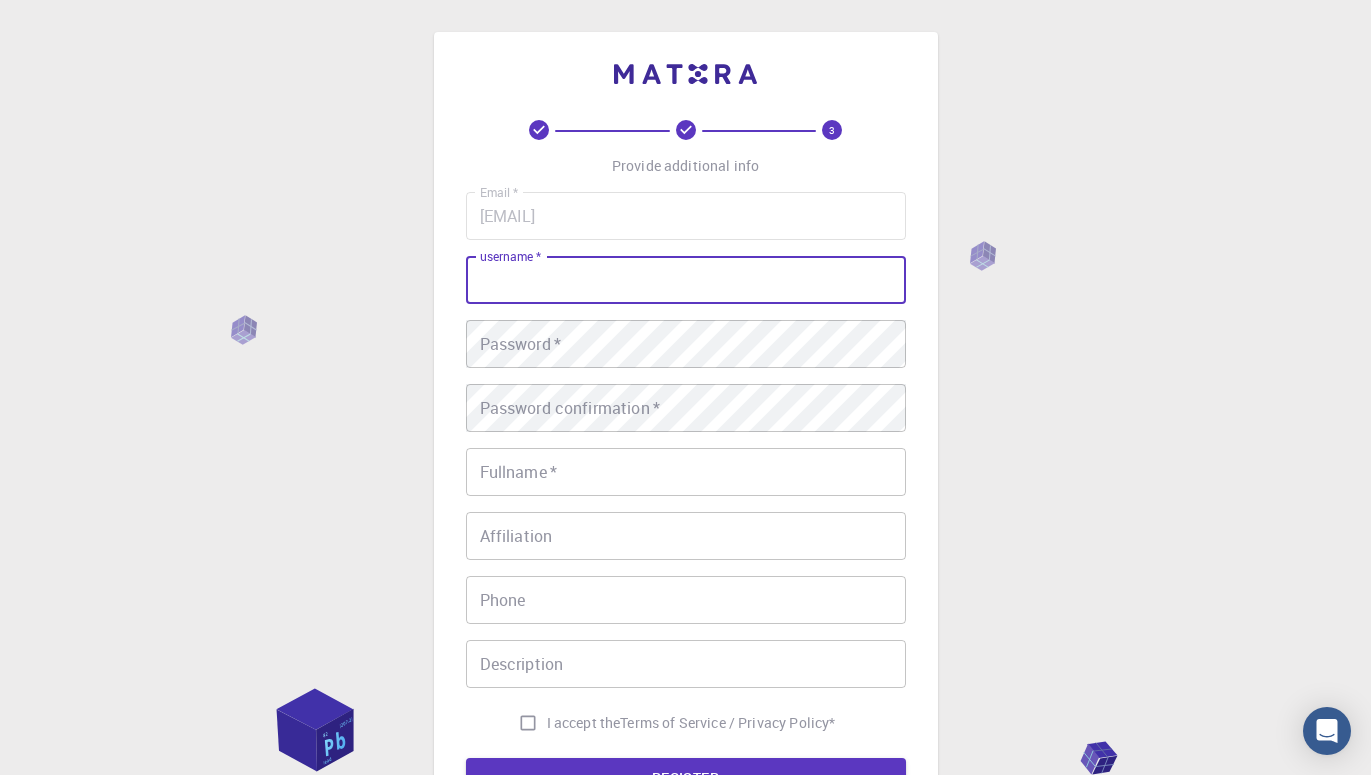 click on "username   *" at bounding box center [686, 280] 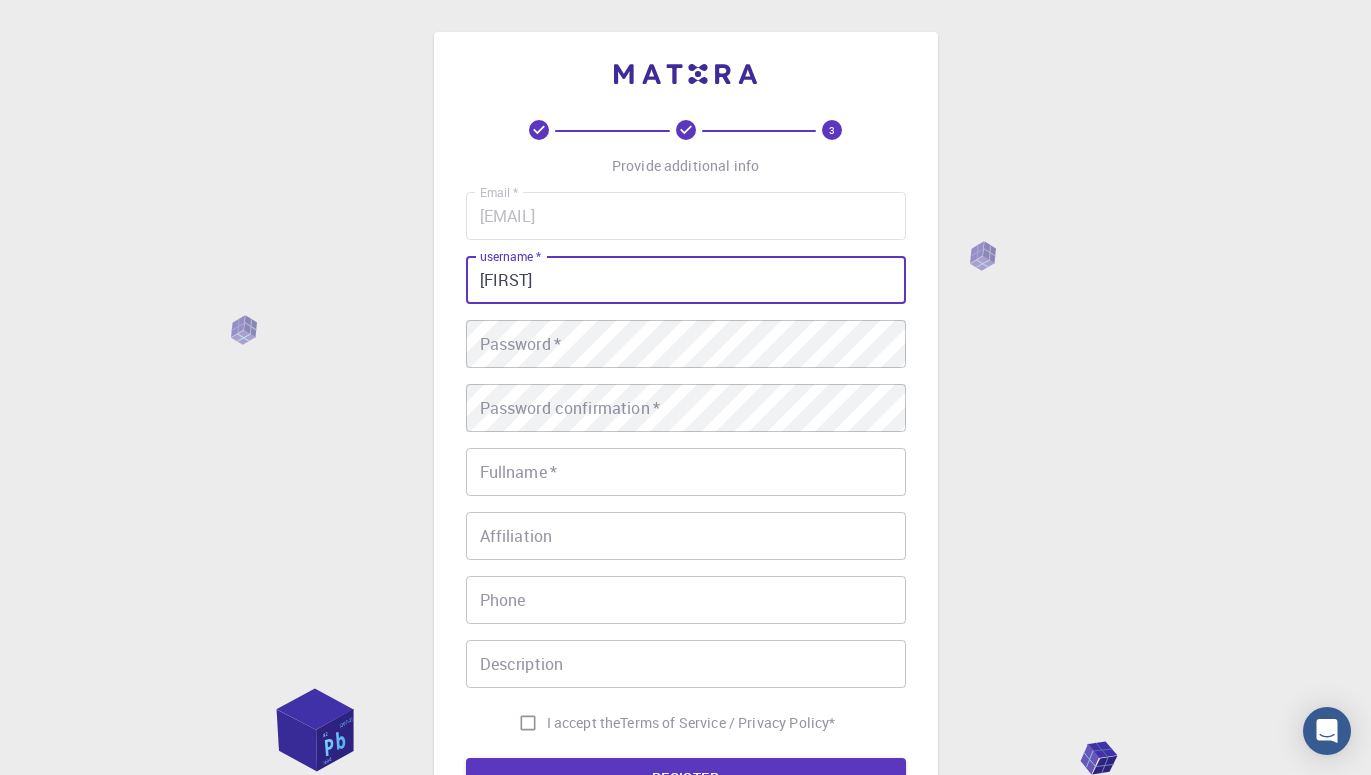 type on "Leonard" 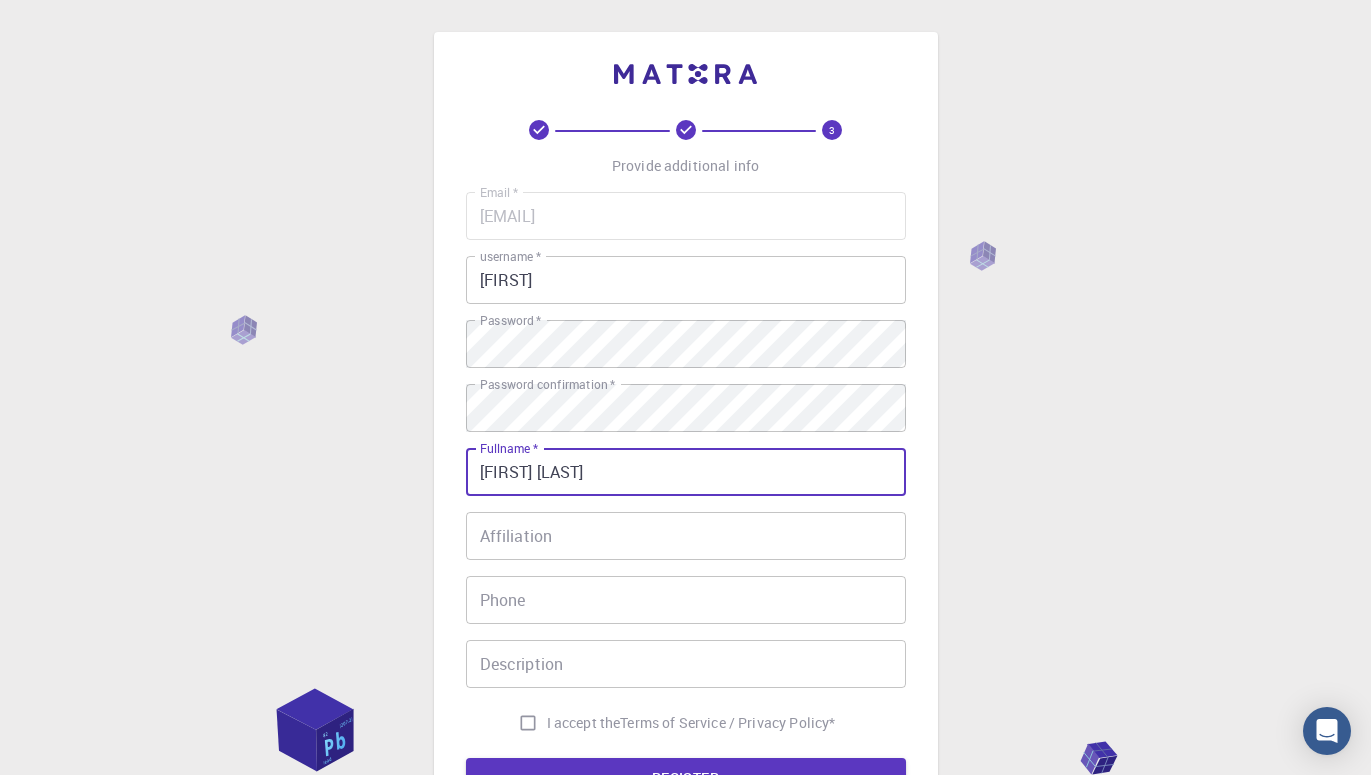 type on "[FIRST] [LAST]" 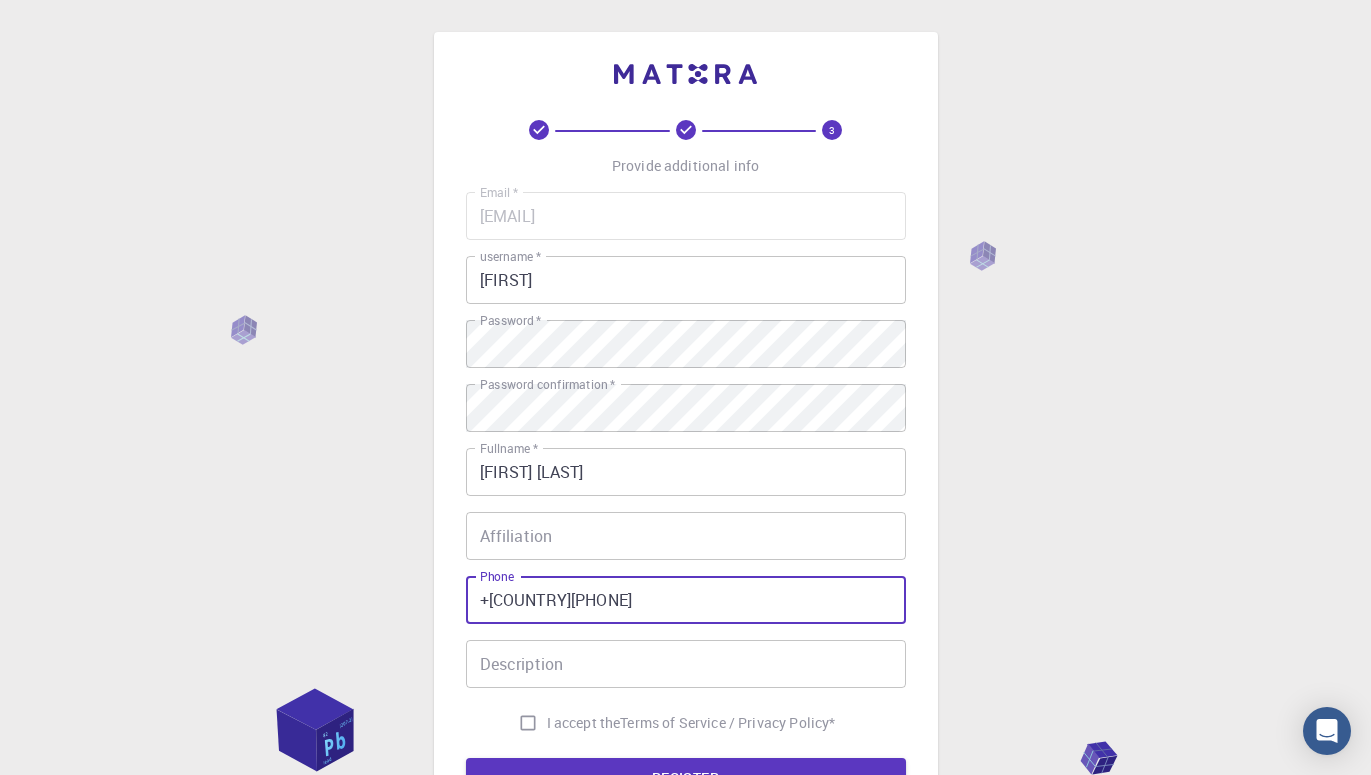 type on "[PHONE]" 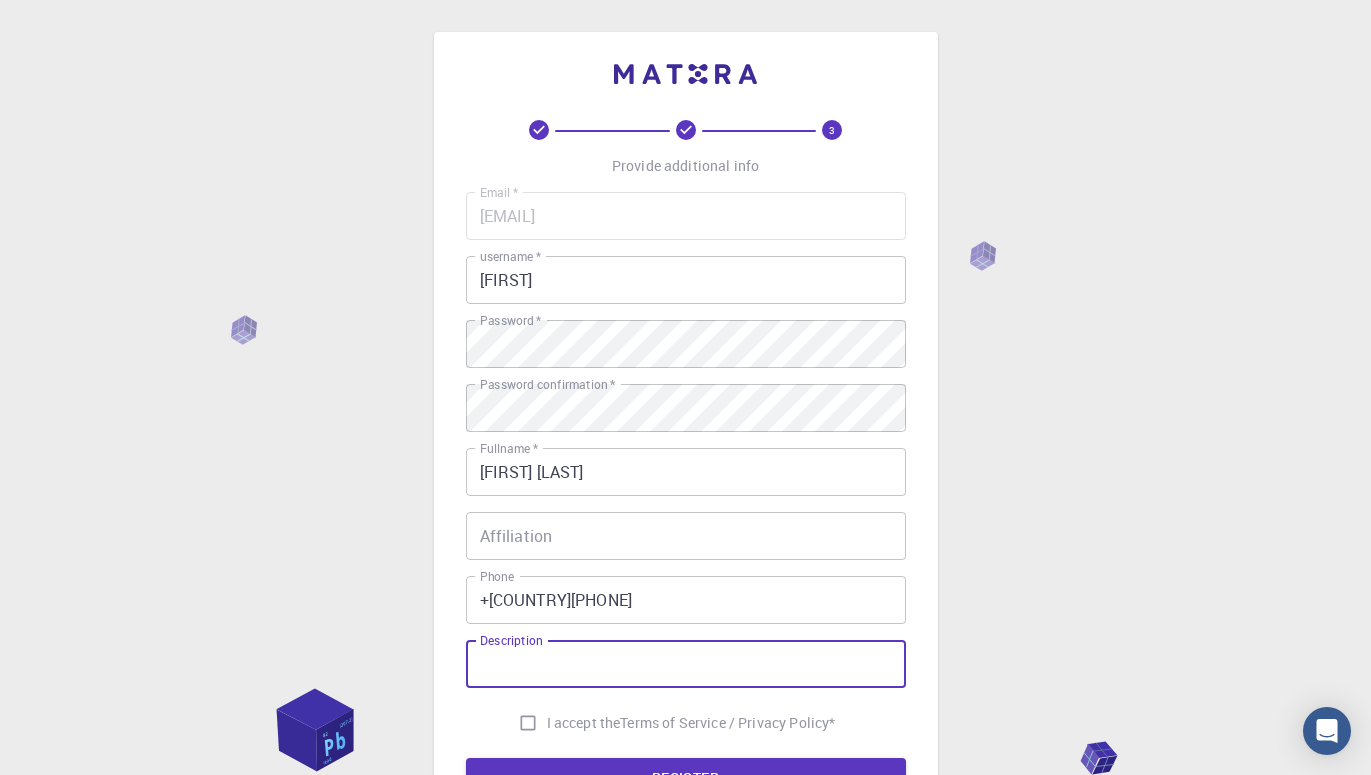 click on "I accept the  Terms of Service / Privacy Policy  *" at bounding box center (528, 723) 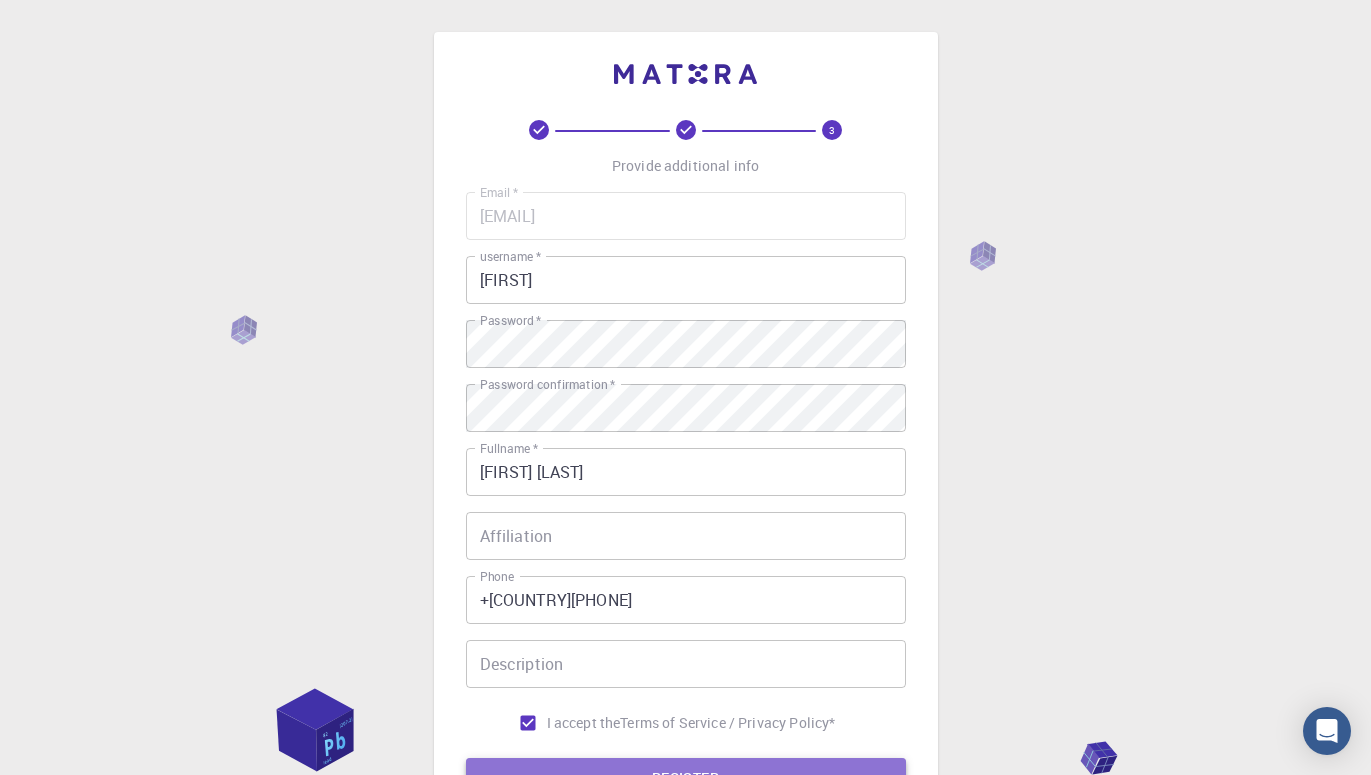 click on "REGISTER" at bounding box center [686, 778] 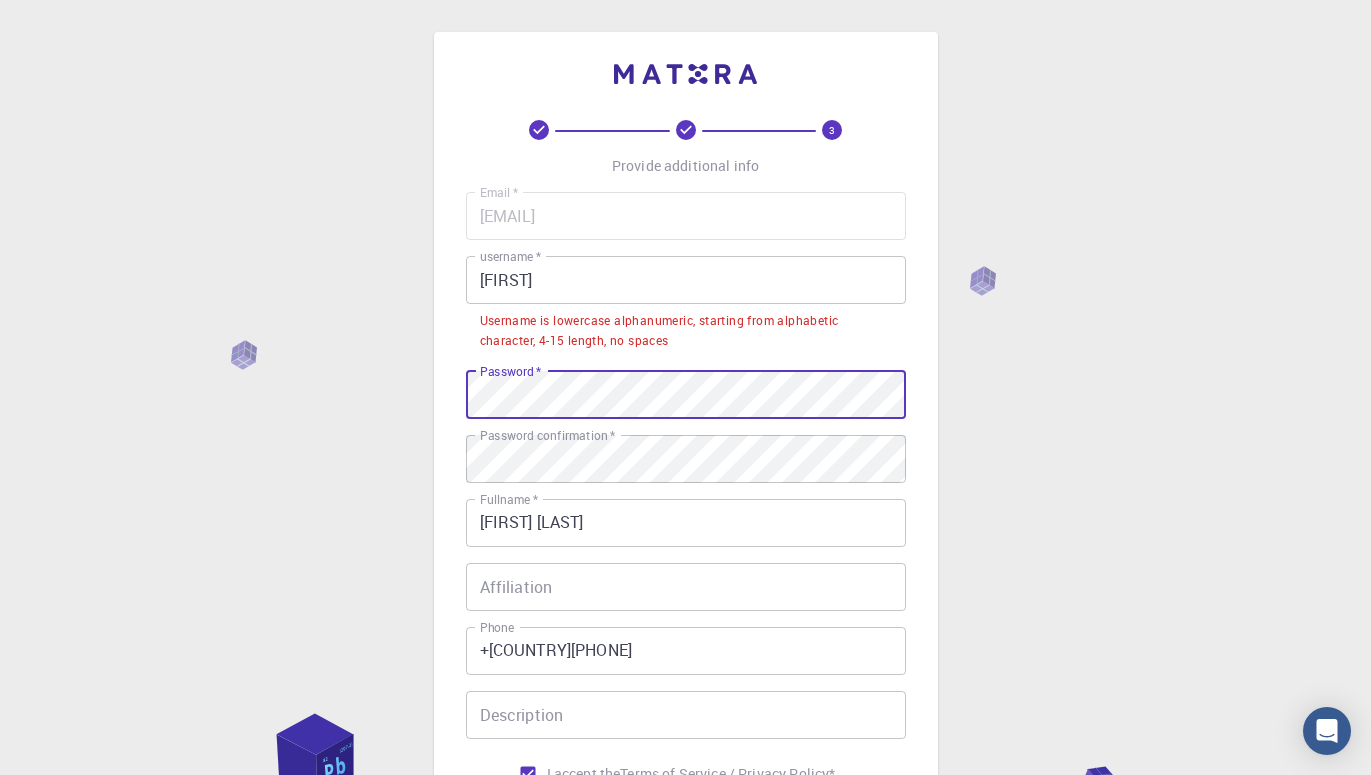 click on "3 Provide additional info Email   * leonardd.srf@gmail.com Email   * username   * Leonard username   * Username is lowercase alphanumeric, starting from alphabetic character, 4-15 length, no spaces Password   * Password   * Password confirmation   * Password confirmation   * Fullname   * Leonard Decker Fullname   * Affiliation Affiliation Phone +23277827942 Phone Description Description I accept the  Terms of Service / Privacy Policy  * REGISTER Already on Mat3ra? Sign in ©  2025   Exabyte Inc.   All rights reserved. Platform version  2025.7.24 . Documentation Video Tutorials Terms of service Privacy statement" at bounding box center (685, 534) 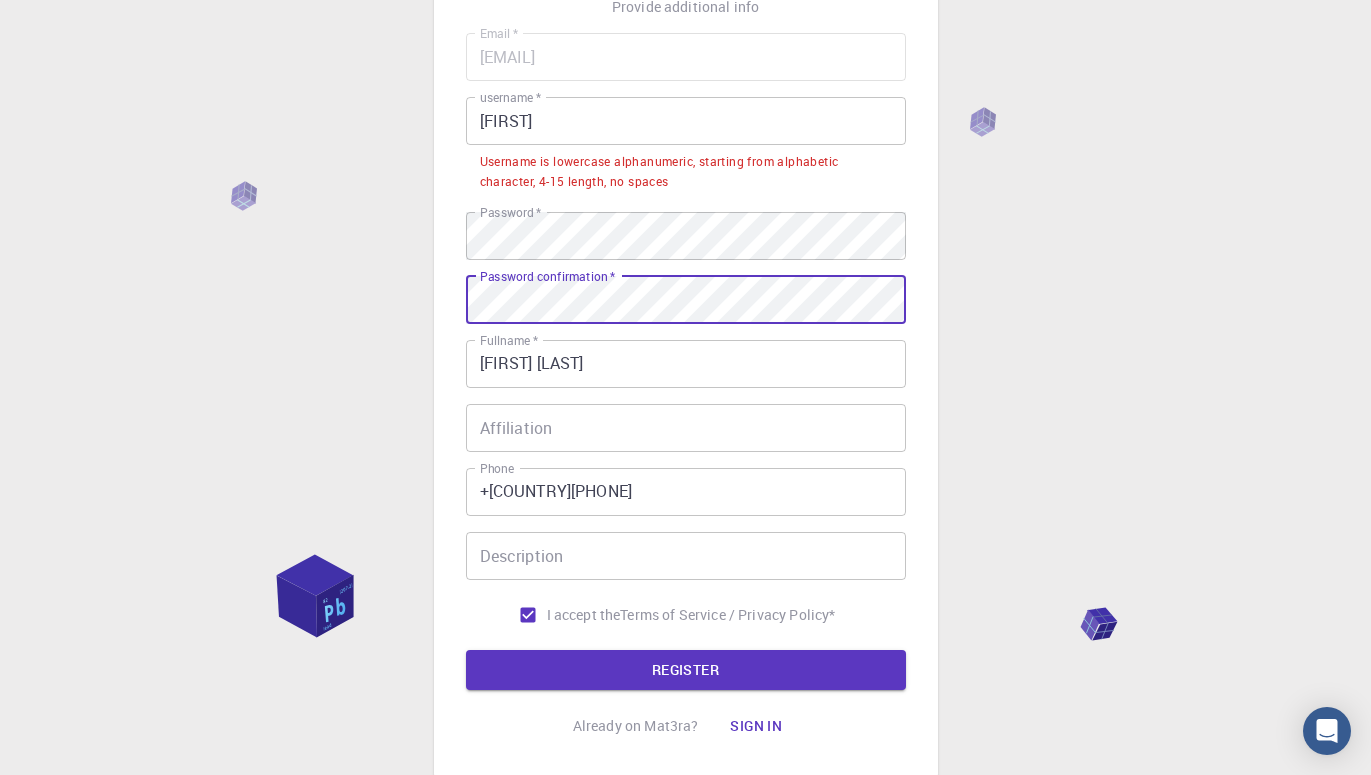 scroll, scrollTop: 235, scrollLeft: 0, axis: vertical 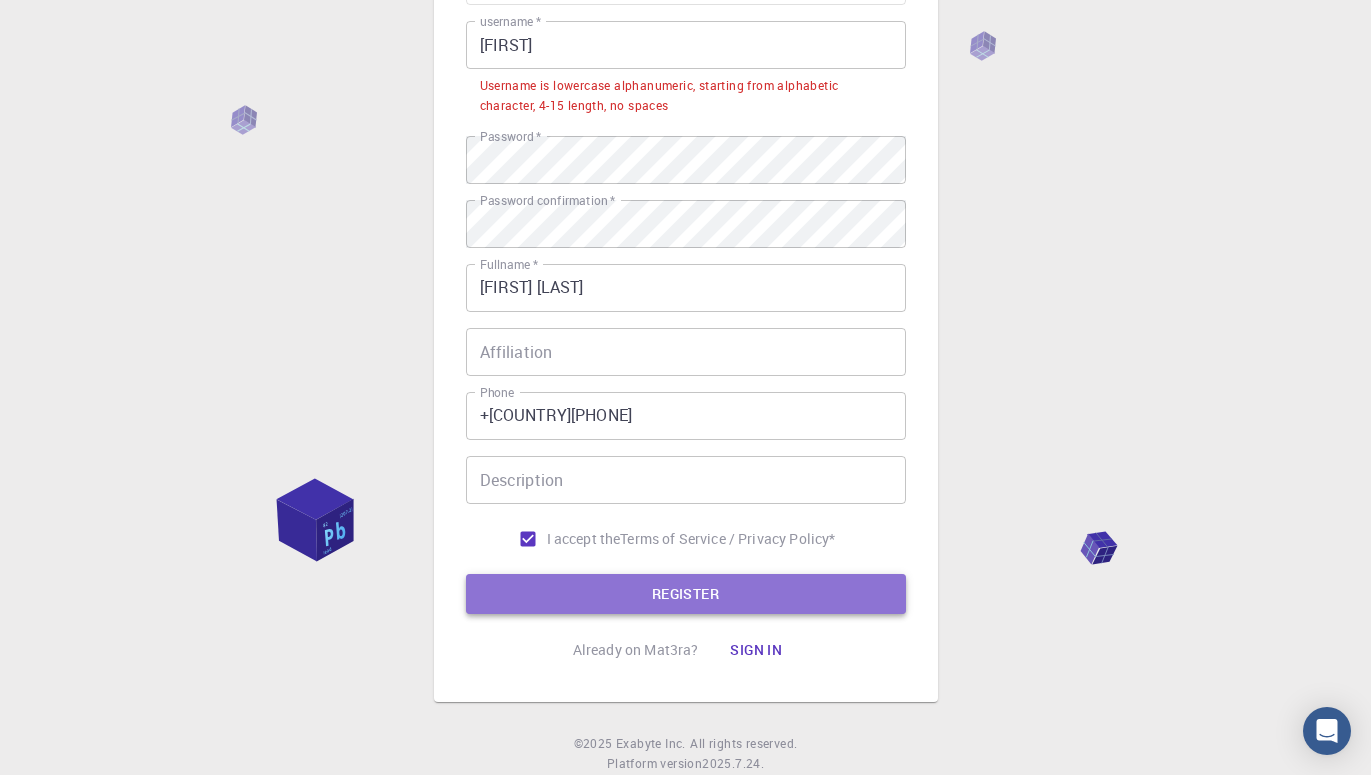 click on "REGISTER" at bounding box center [686, 594] 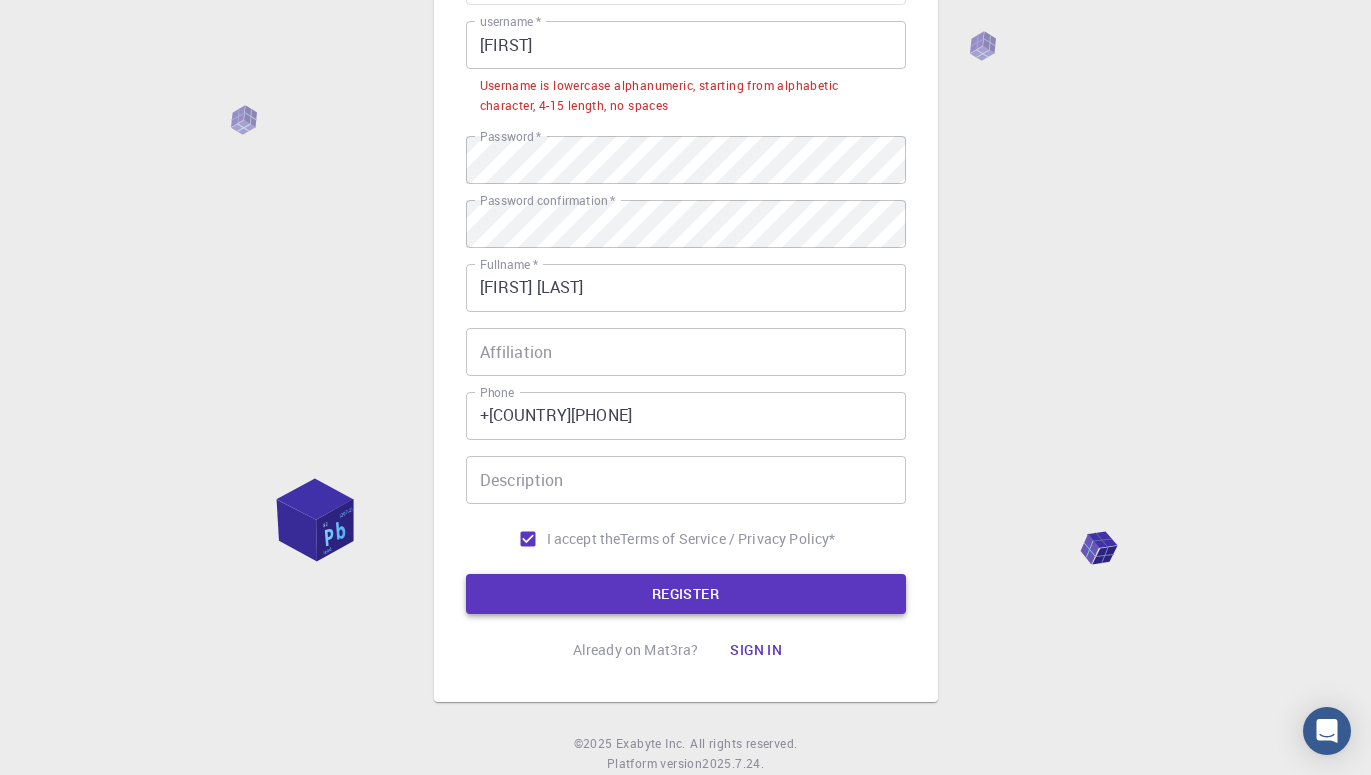 click on "REGISTER" at bounding box center [686, 594] 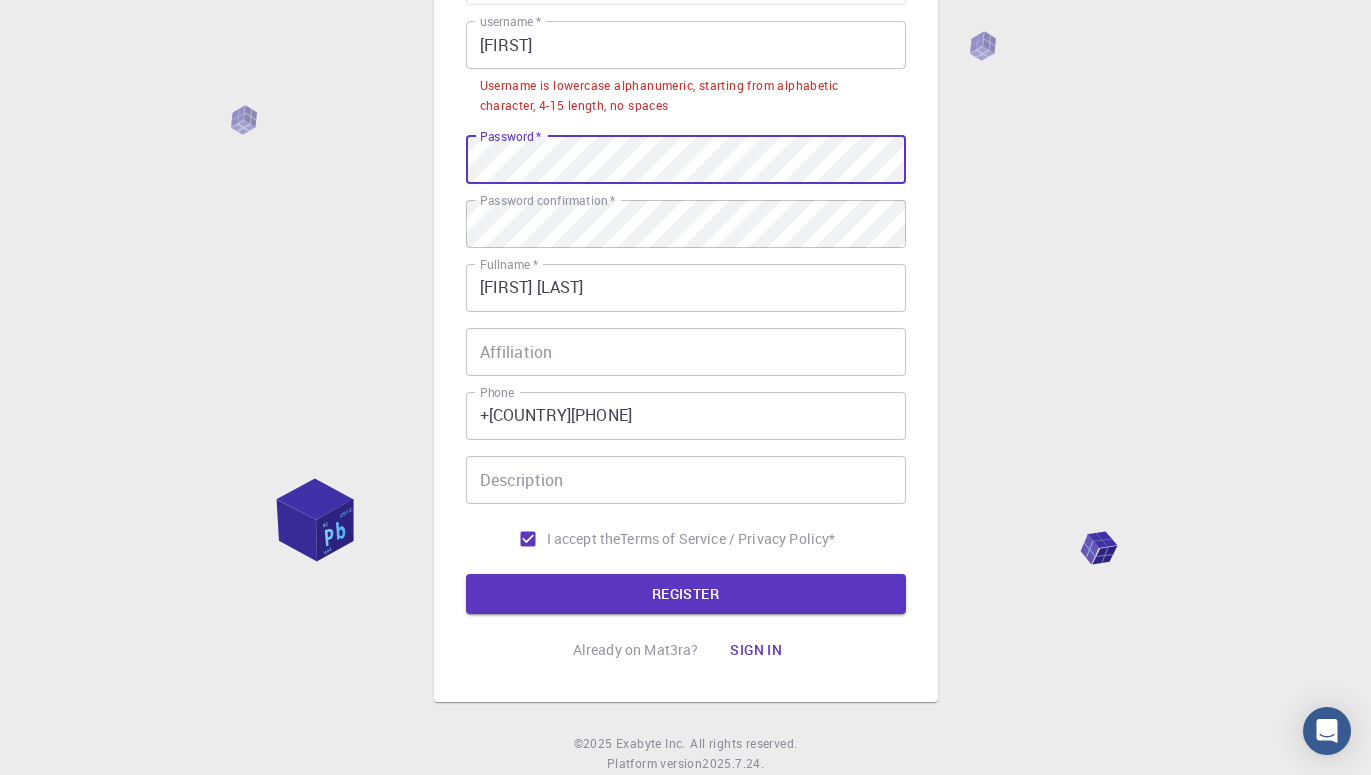 click on "3 Provide additional info Email   * leonardd.srf@gmail.com Email   * username   * Leonard username   * Username is lowercase alphanumeric, starting from alphabetic character, 4-15 length, no spaces Password   * Password   * Password confirmation   * Password confirmation   * Fullname   * Leonard Decker Fullname   * Affiliation Affiliation Phone +23277827942 Phone Description Description I accept the  Terms of Service / Privacy Policy  * REGISTER Already on Mat3ra? Sign in" at bounding box center [686, 249] 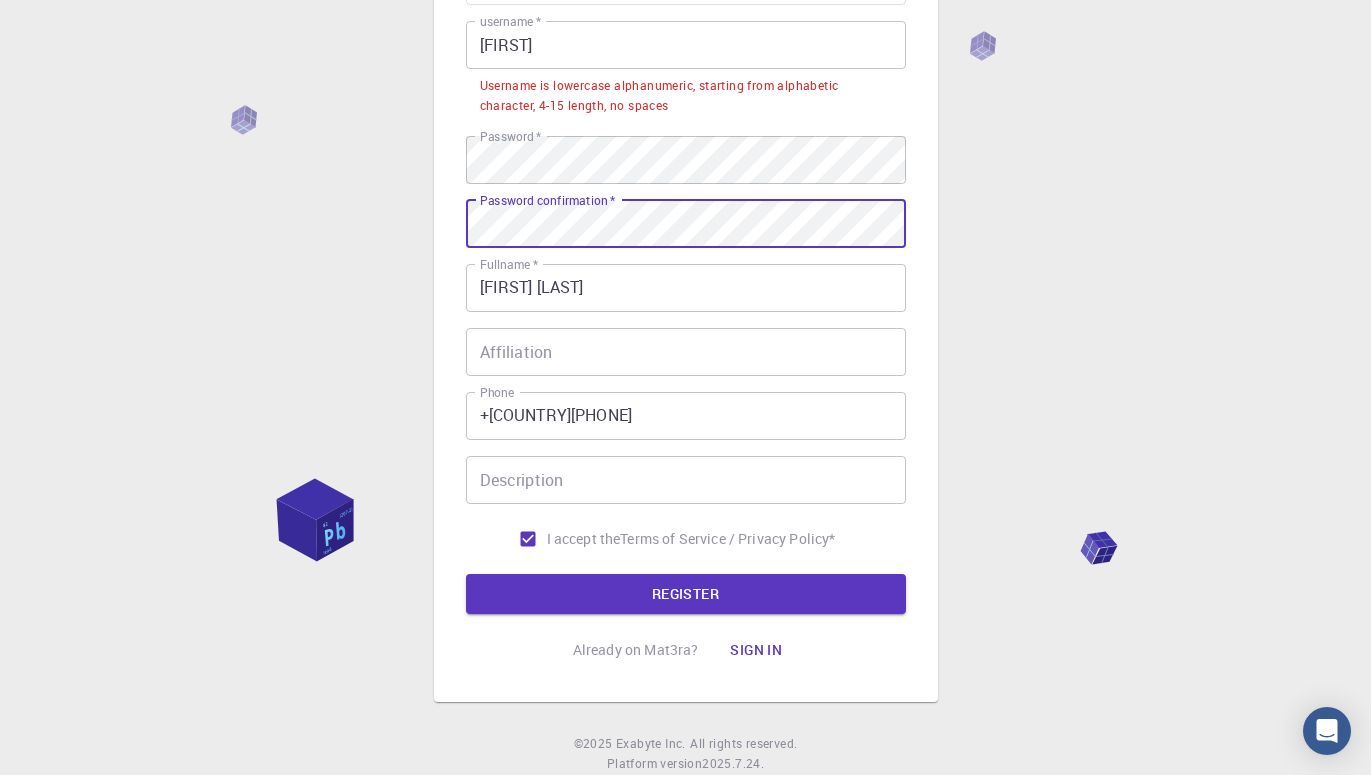 click on "REGISTER" at bounding box center [686, 594] 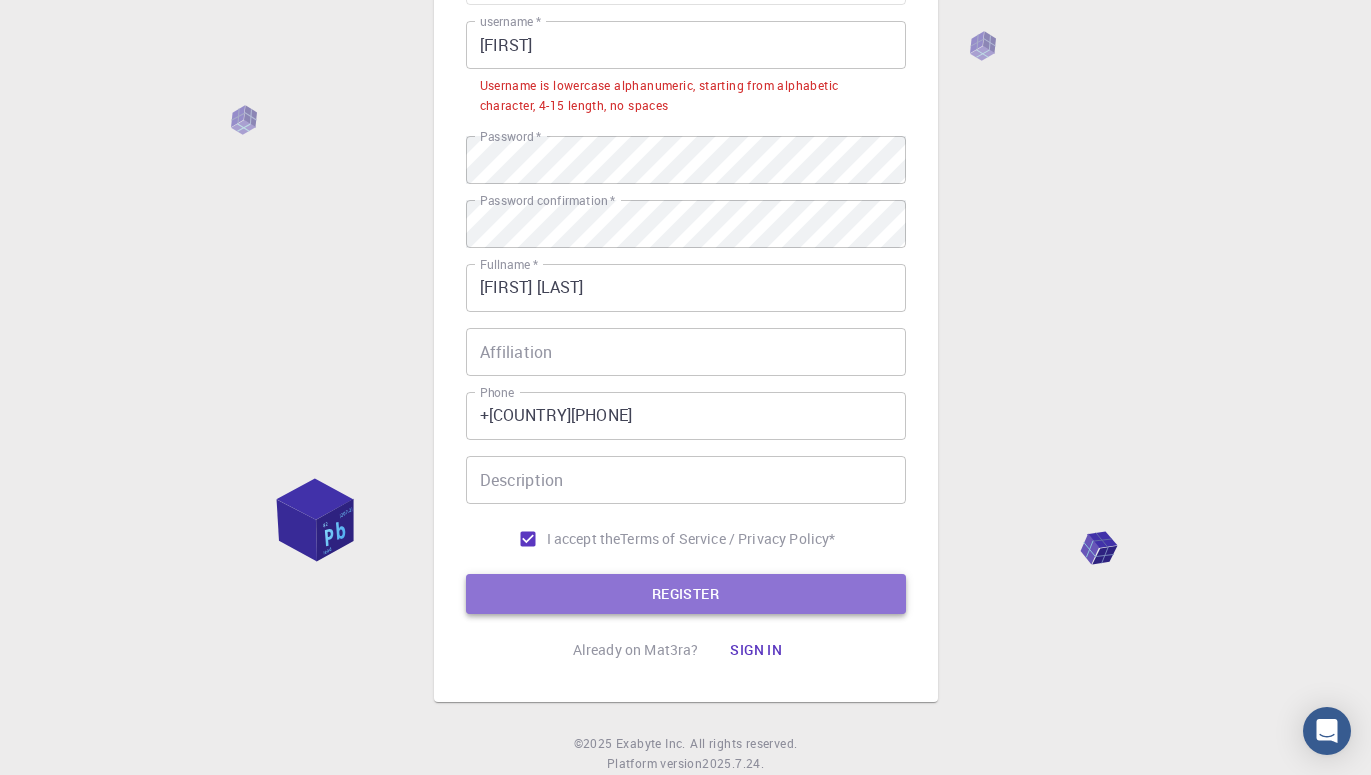 click on "REGISTER" at bounding box center (686, 594) 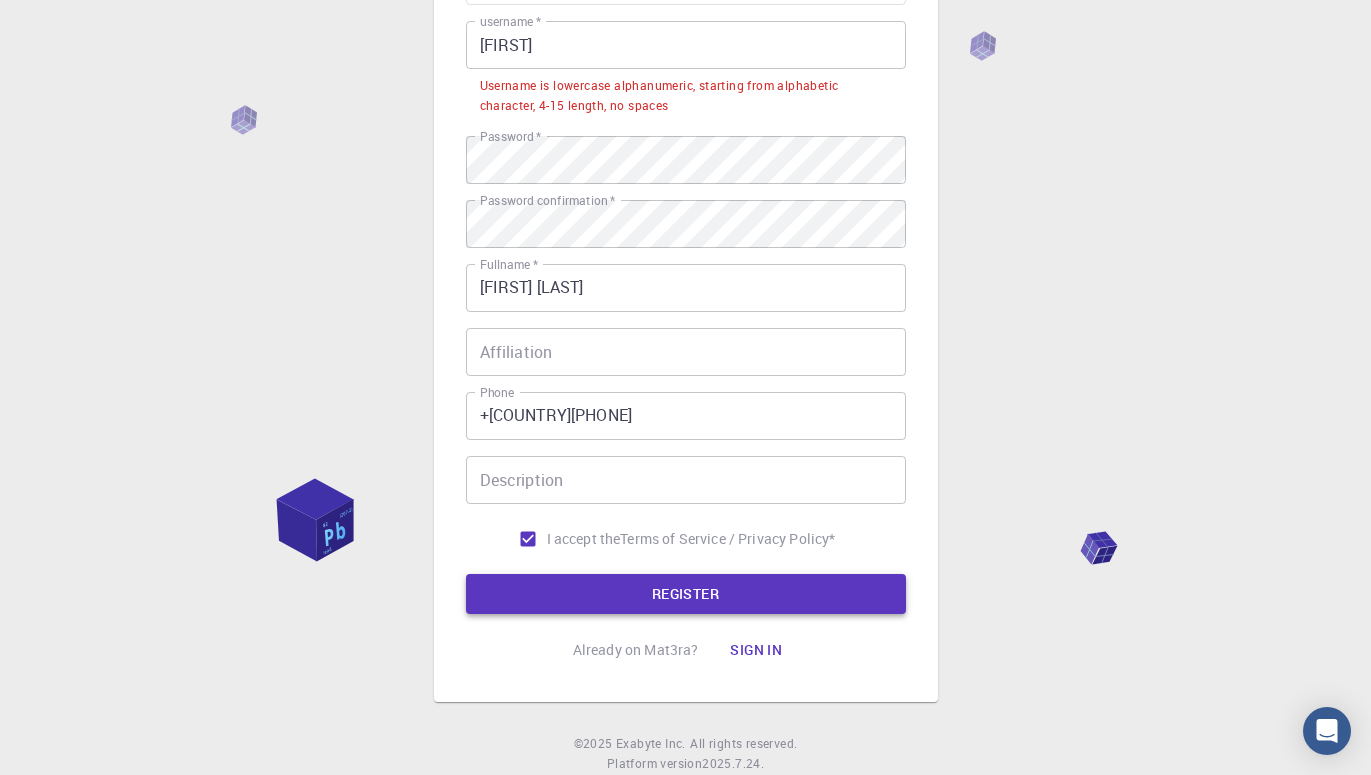 drag, startPoint x: 658, startPoint y: 593, endPoint x: 665, endPoint y: 582, distance: 13.038404 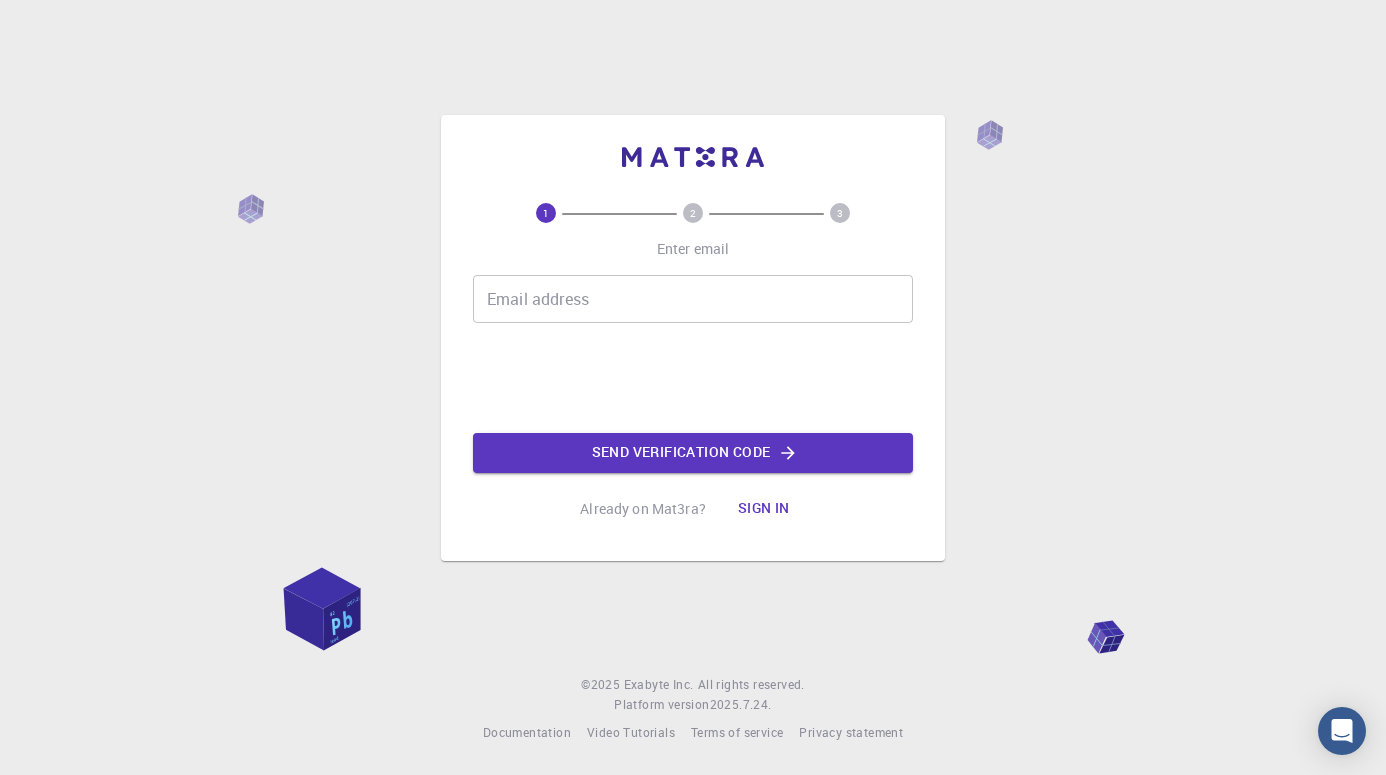 scroll, scrollTop: 0, scrollLeft: 0, axis: both 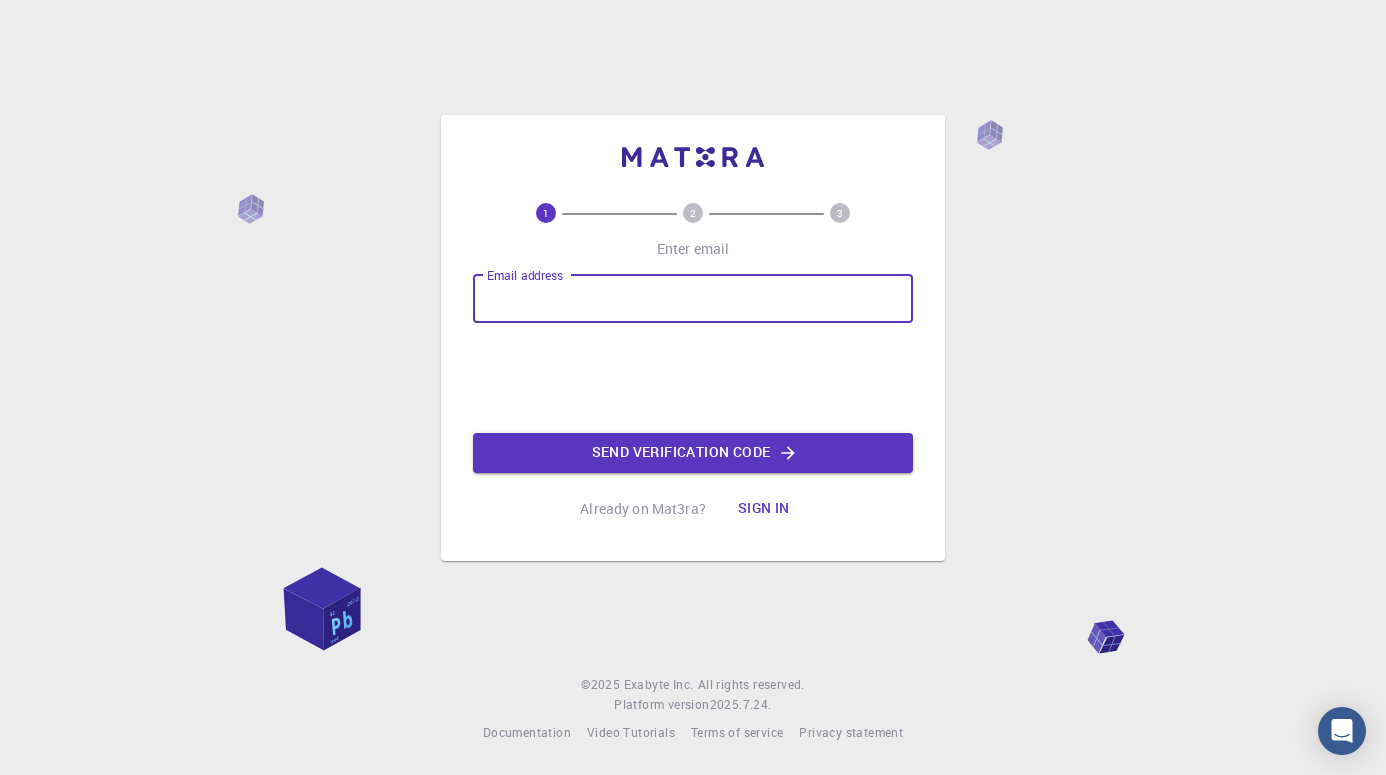 type on "[EMAIL]" 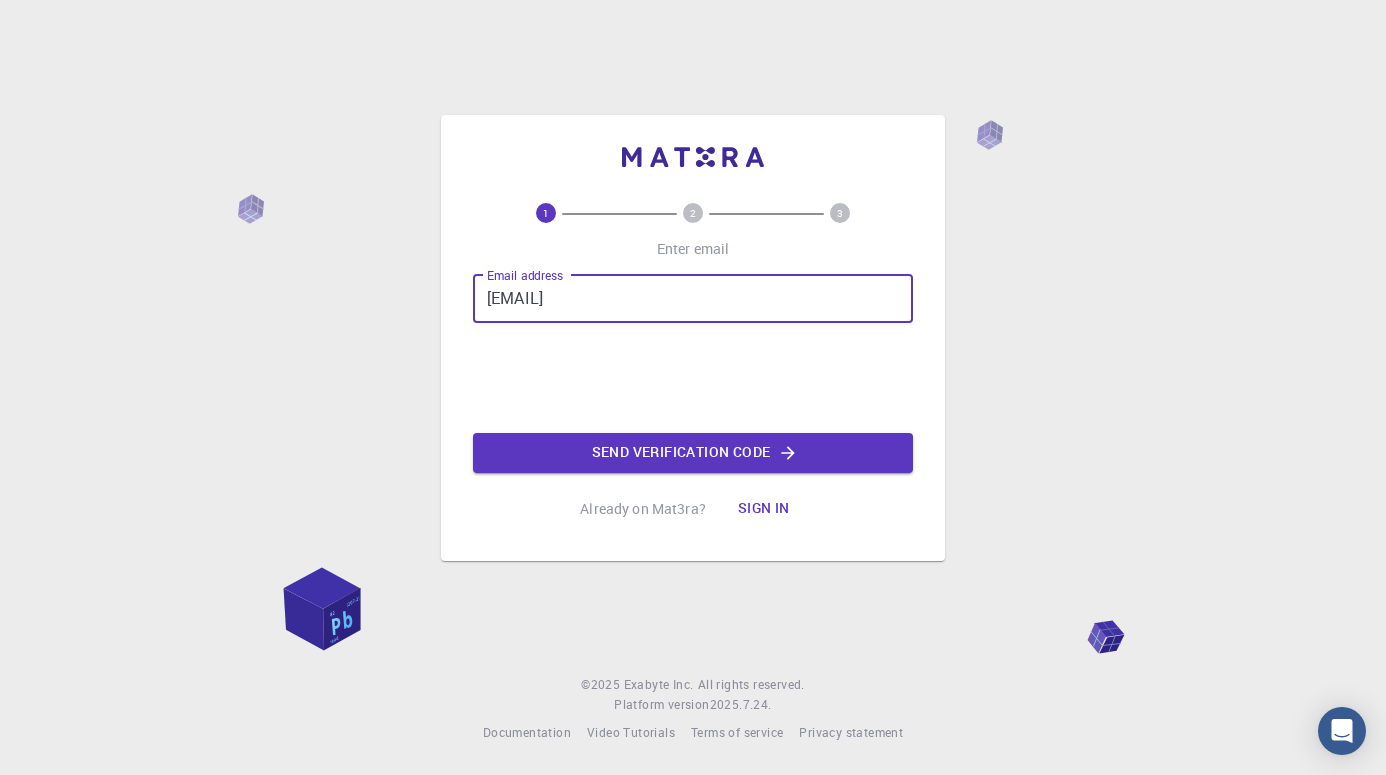 click on "[EMAIL]" at bounding box center (693, 299) 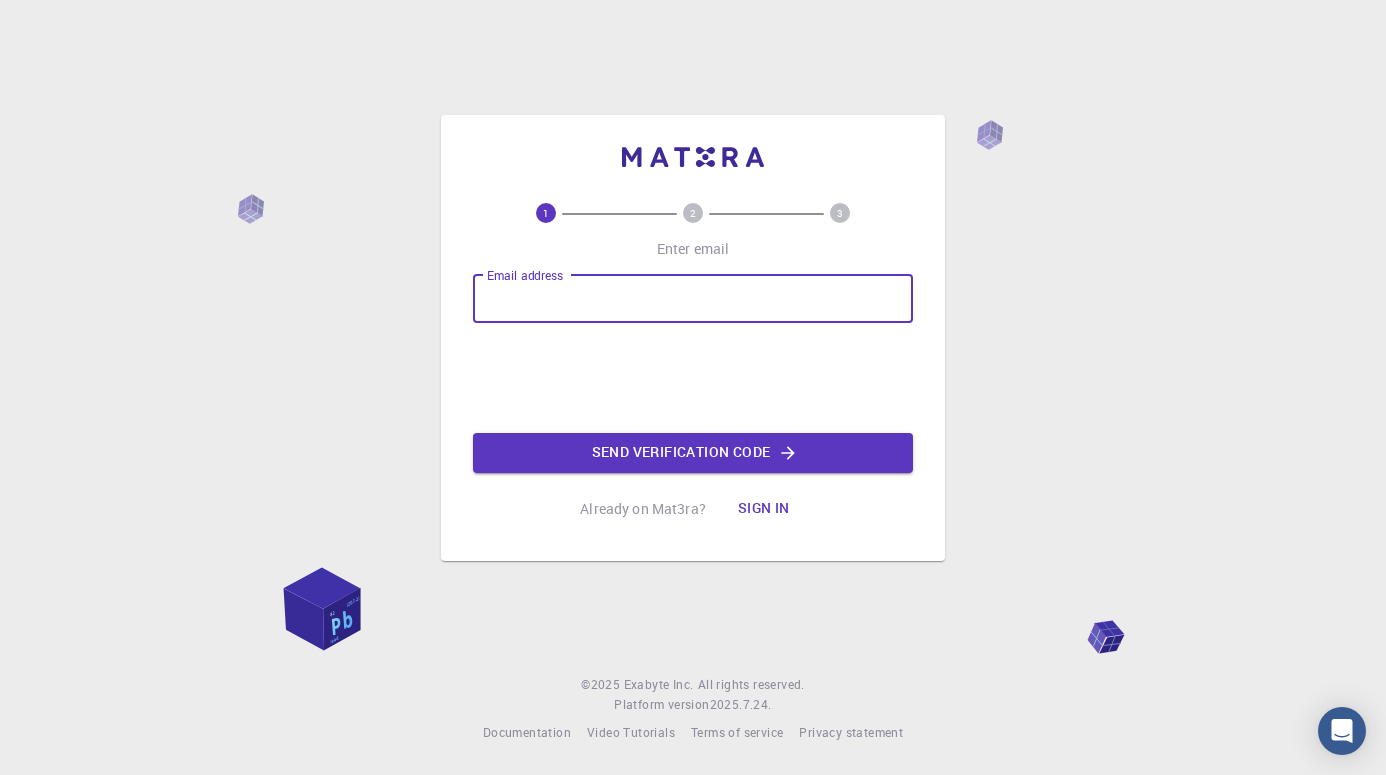click on "Email address" at bounding box center [693, 299] 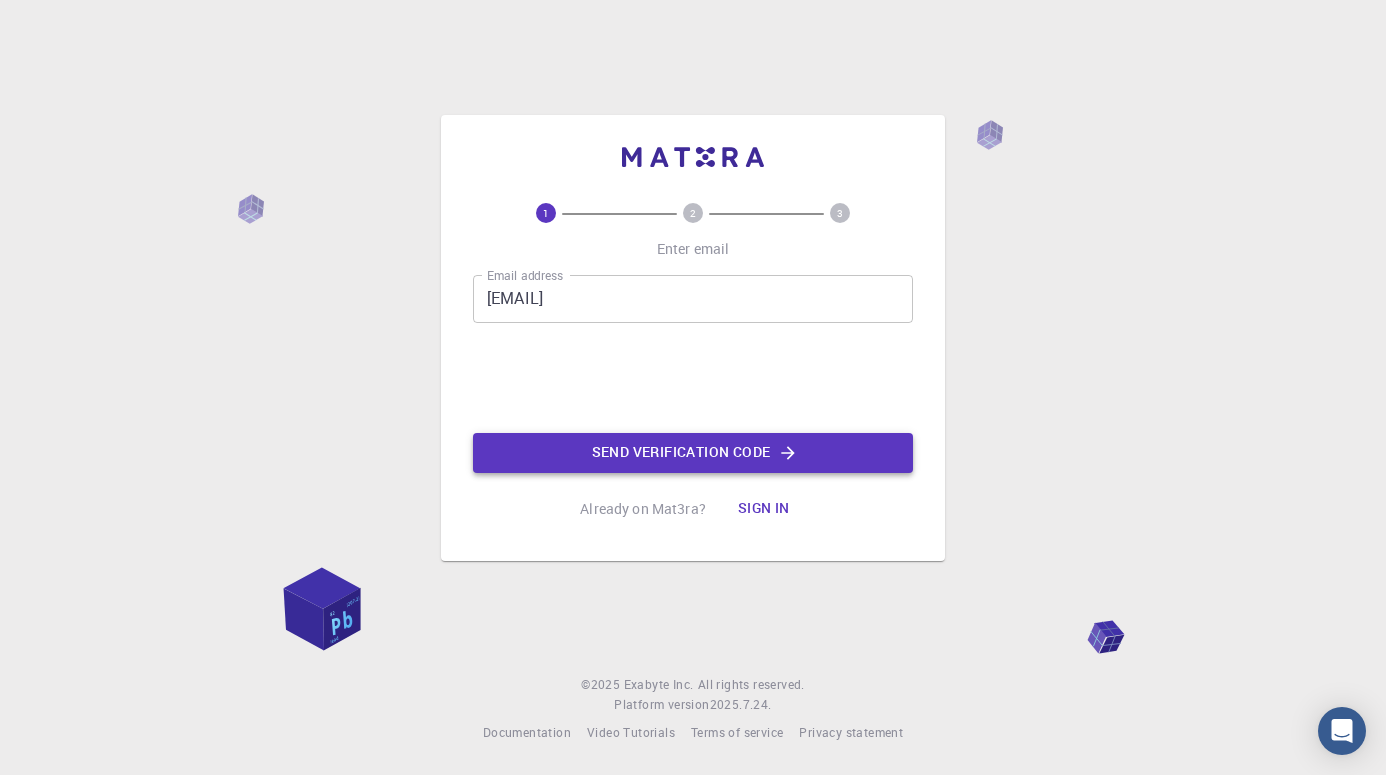 click on "Send verification code" 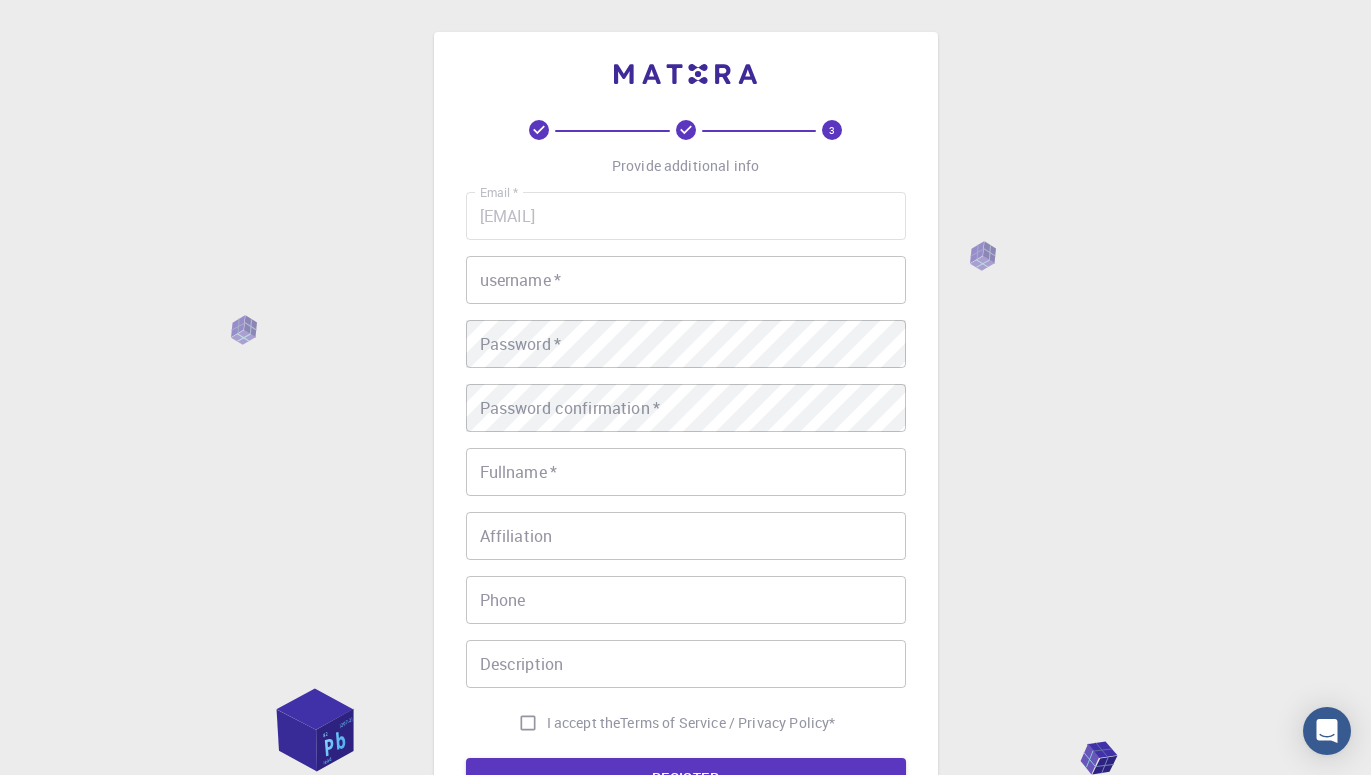 click on "username   *" at bounding box center [686, 280] 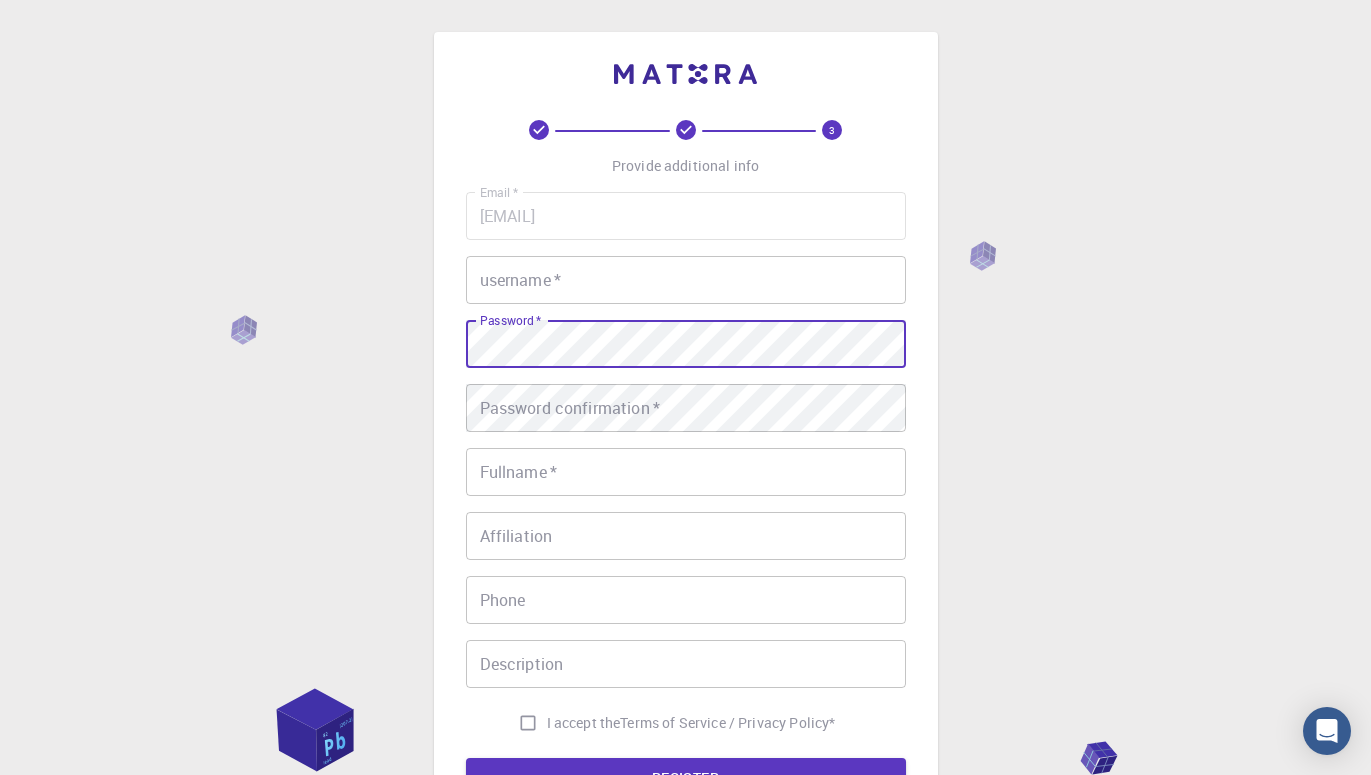 click on "username   *" at bounding box center [686, 280] 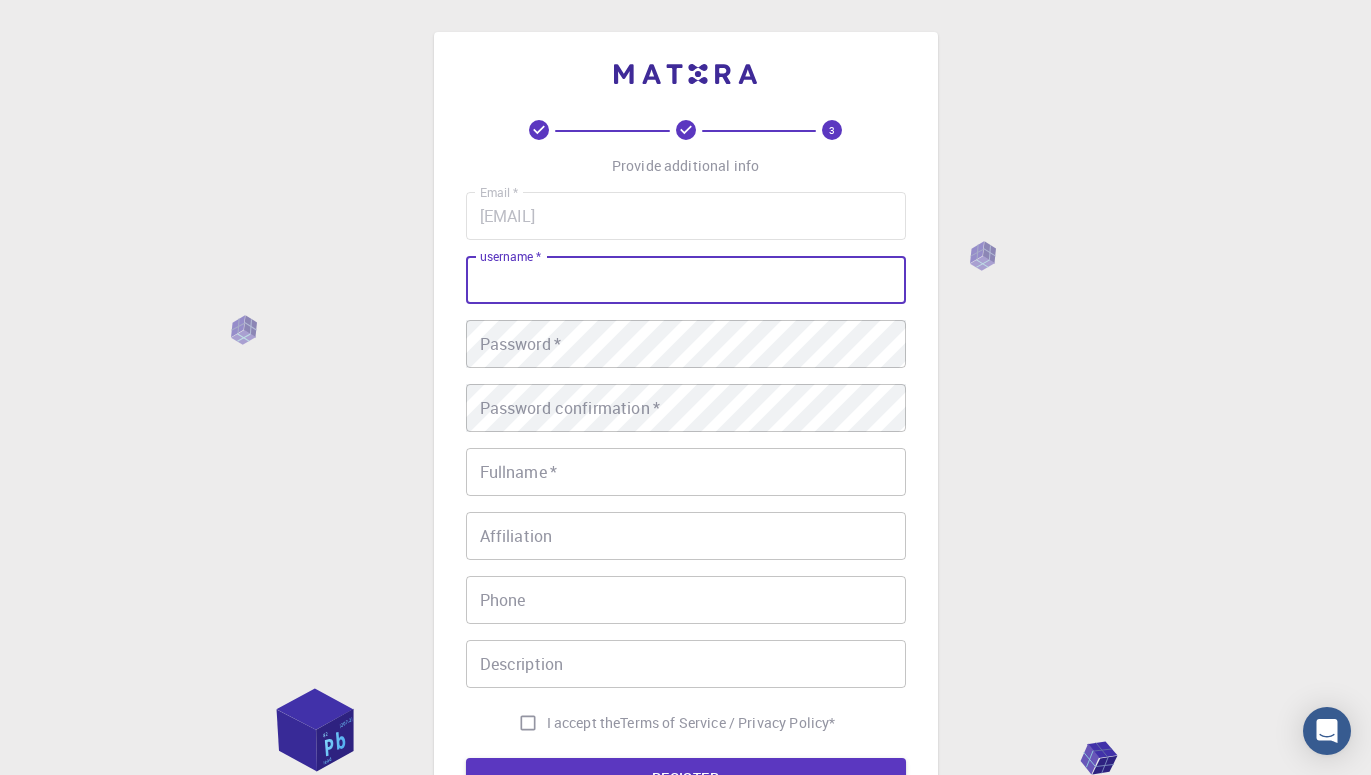 type on "Leonard" 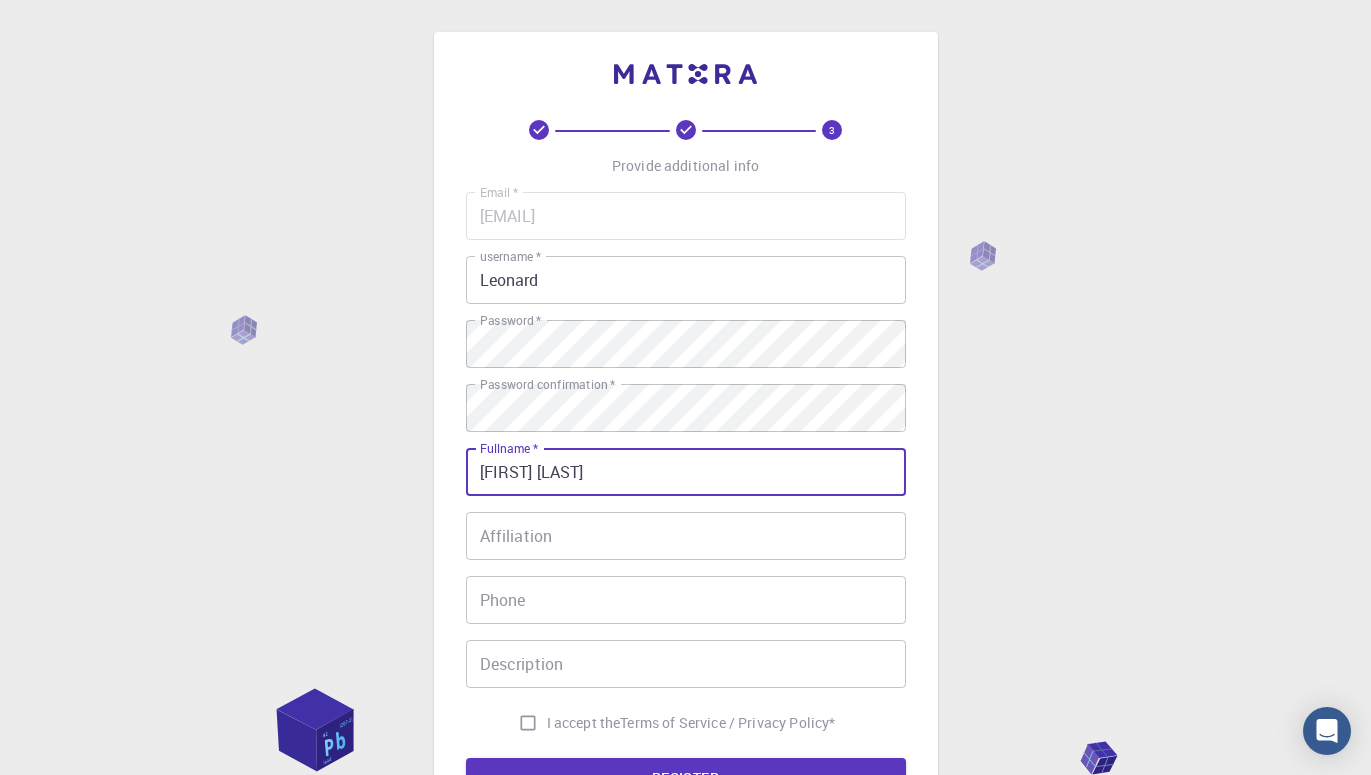 type on "[FIRST] [LAST]" 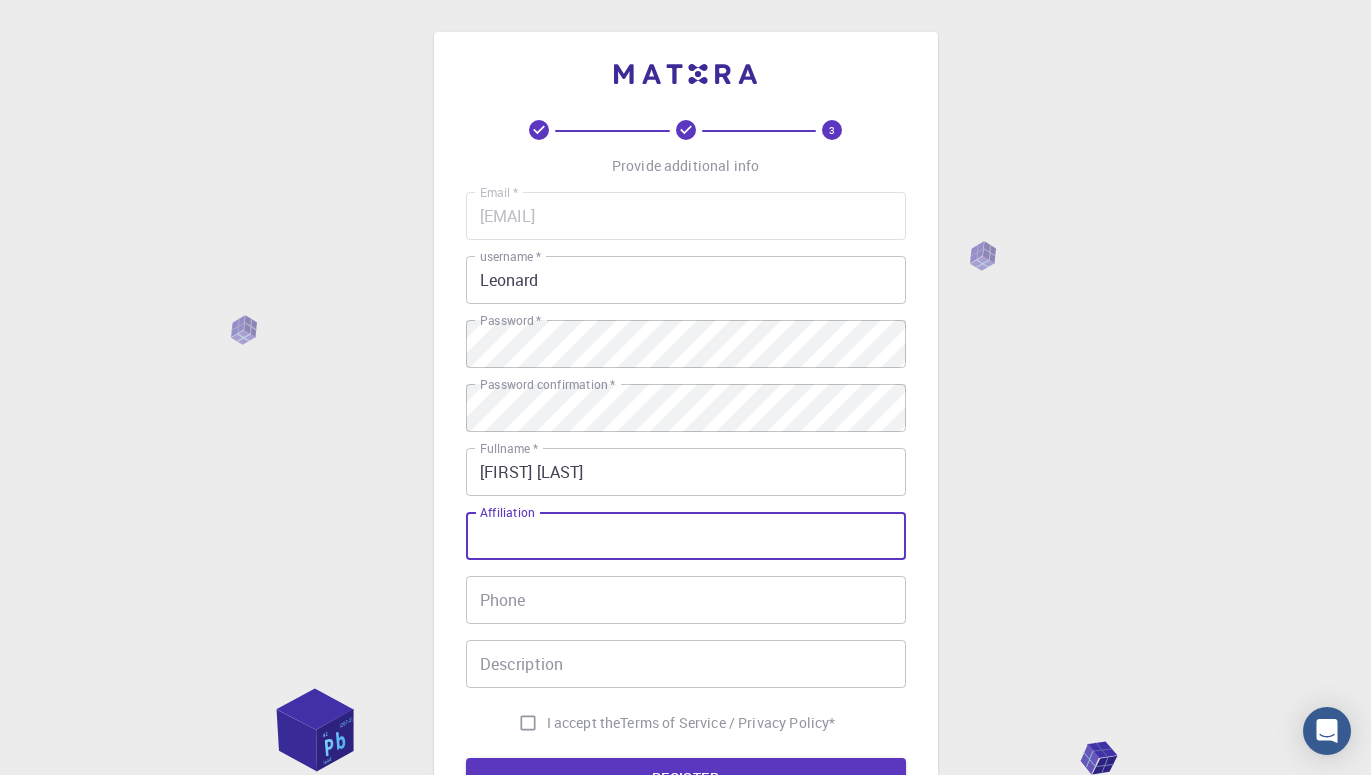click on "Affiliation" at bounding box center (686, 536) 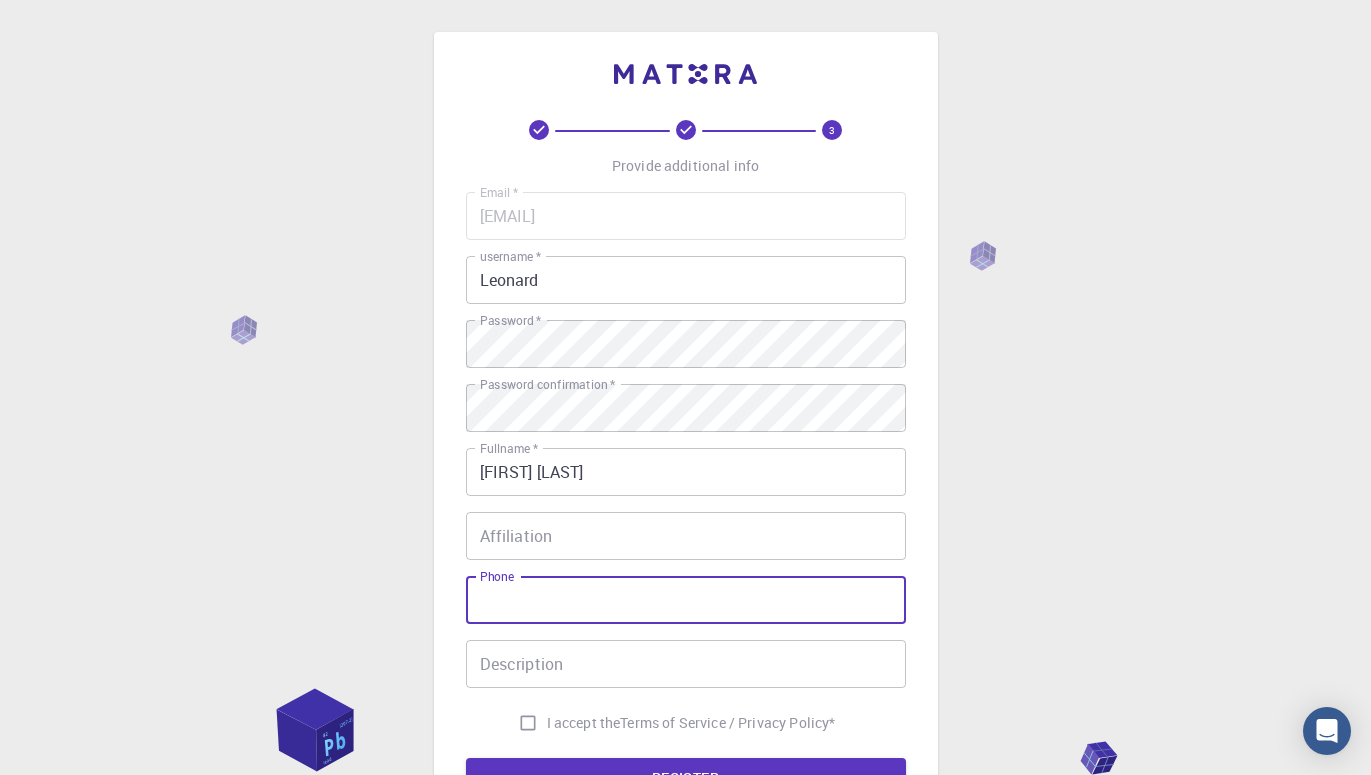 type on "[PHONE]" 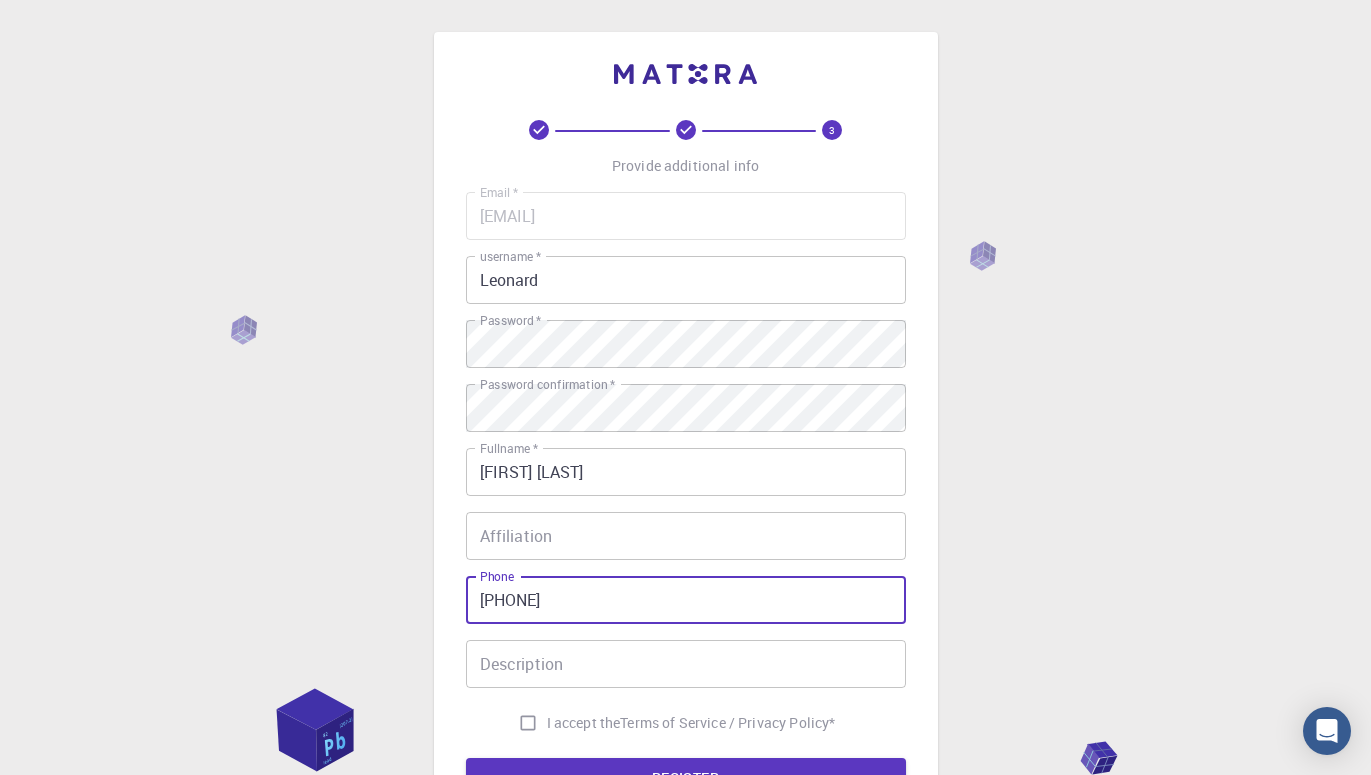 click on "I accept the  Terms of Service / Privacy Policy  *" at bounding box center (528, 723) 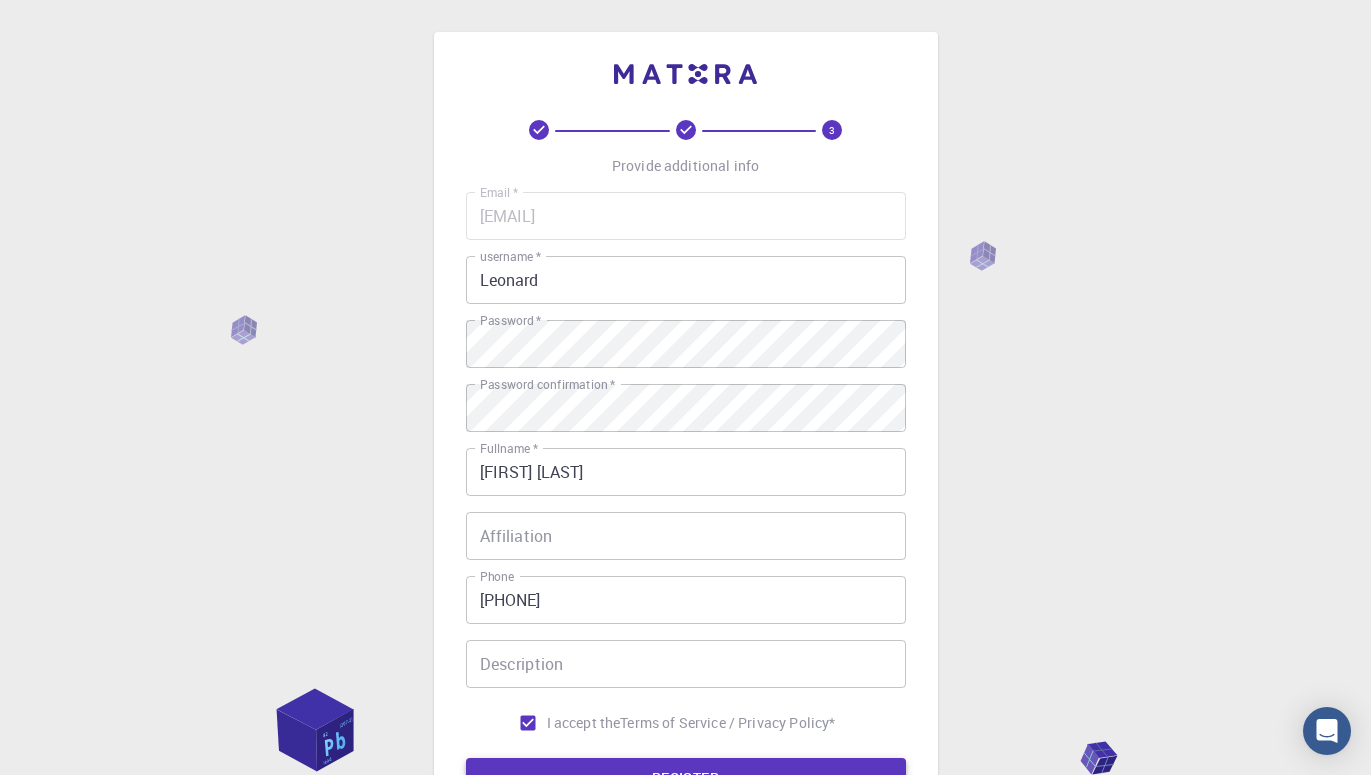 click on "REGISTER" at bounding box center [686, 778] 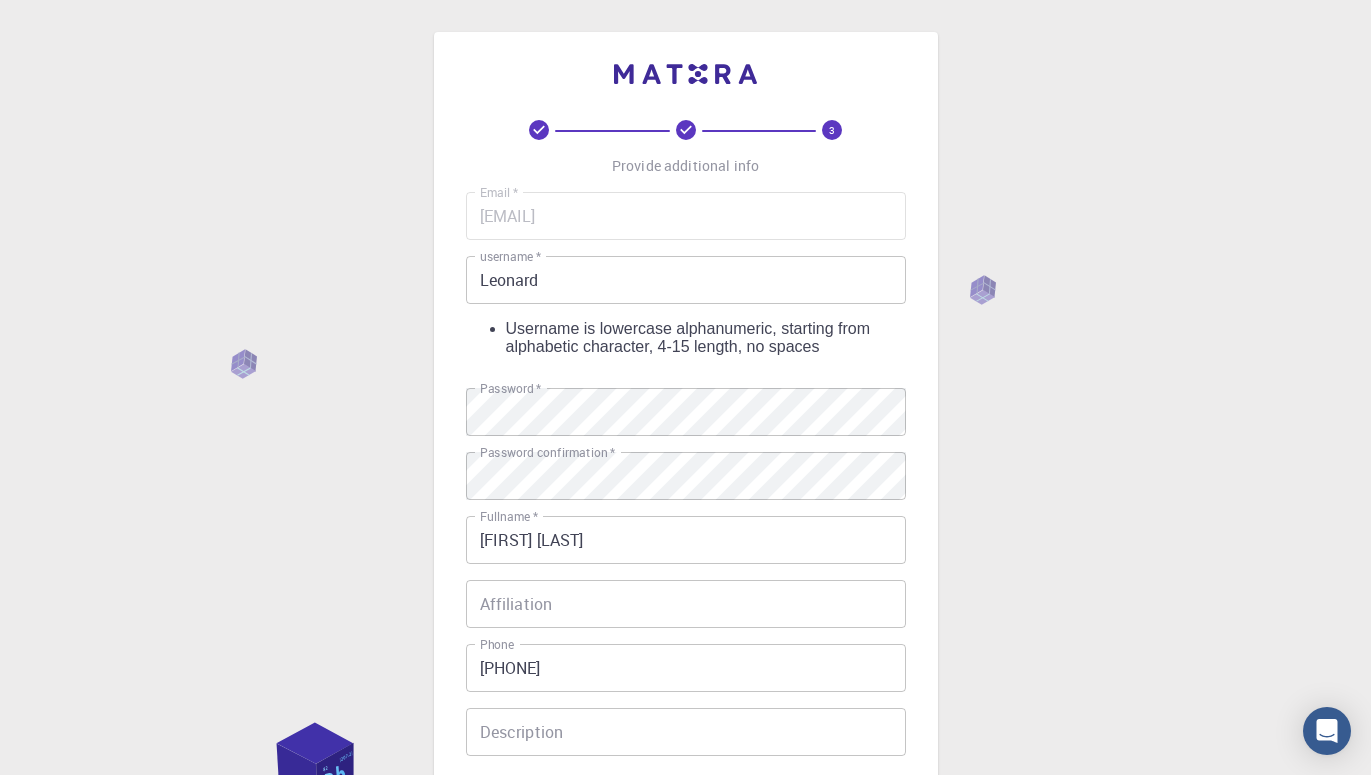 click on "Leonard" at bounding box center (686, 280) 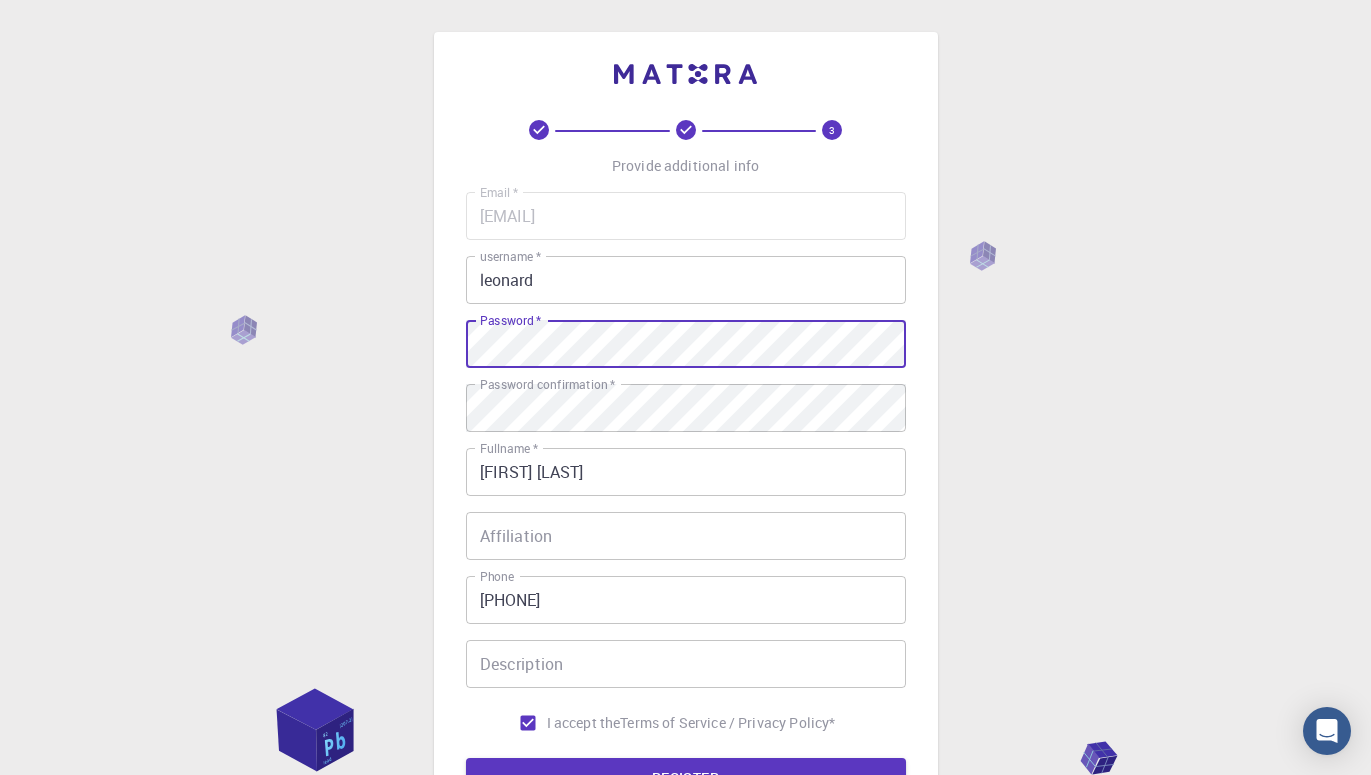 click on "3 Provide additional info Email   * [EMAIL] Email   * username   * leonard username   * Password   * Password   * Password confirmation   * Password confirmation   * Fullname   * [FIRST] [LAST] Fullname   * Affiliation Affiliation Phone [PHONE] Phone Description Description I accept the  Terms of Service / Privacy Policy  * REGISTER Already on Mat3ra? Sign in ©  2025   Exabyte Inc.   All rights reserved. Platform version  2025.7.24 . Documentation Video Tutorials Terms of service Privacy statement" at bounding box center [685, 509] 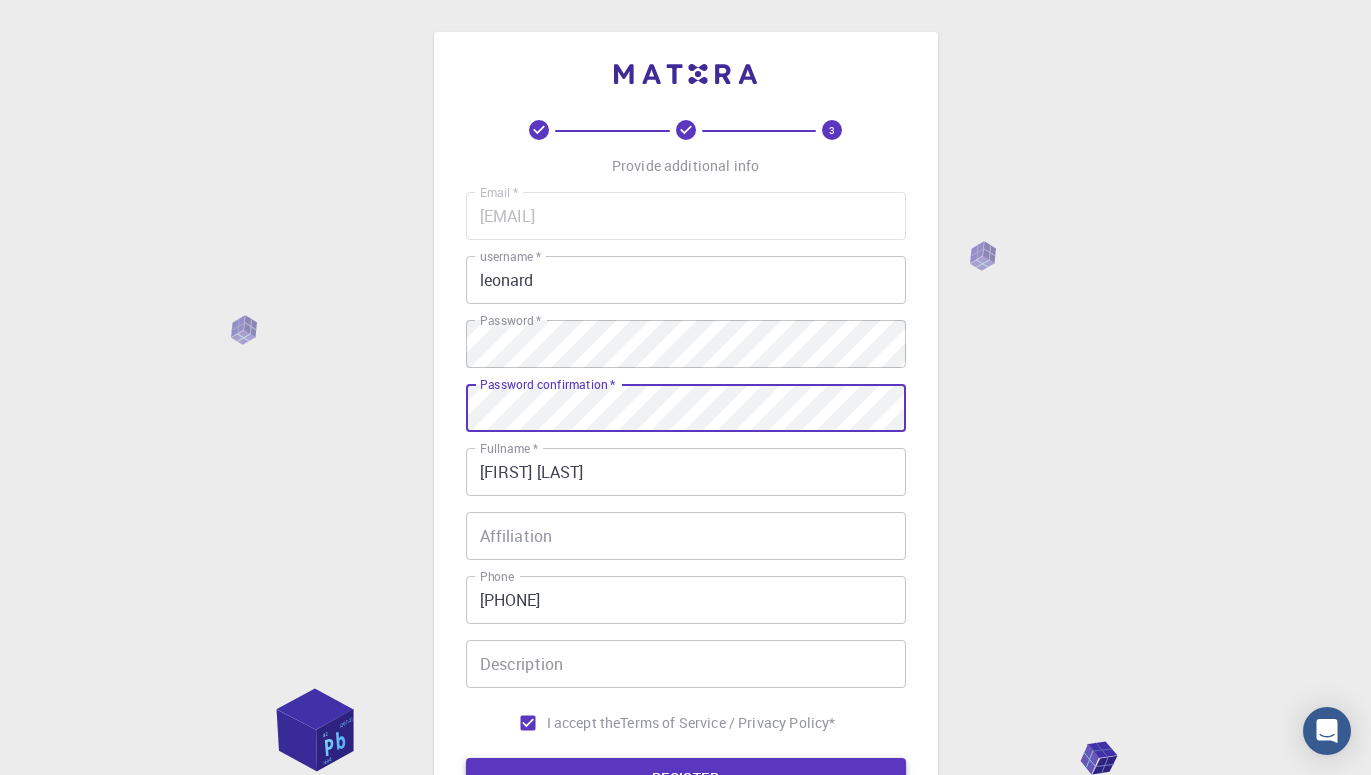 click on "REGISTER" at bounding box center [686, 778] 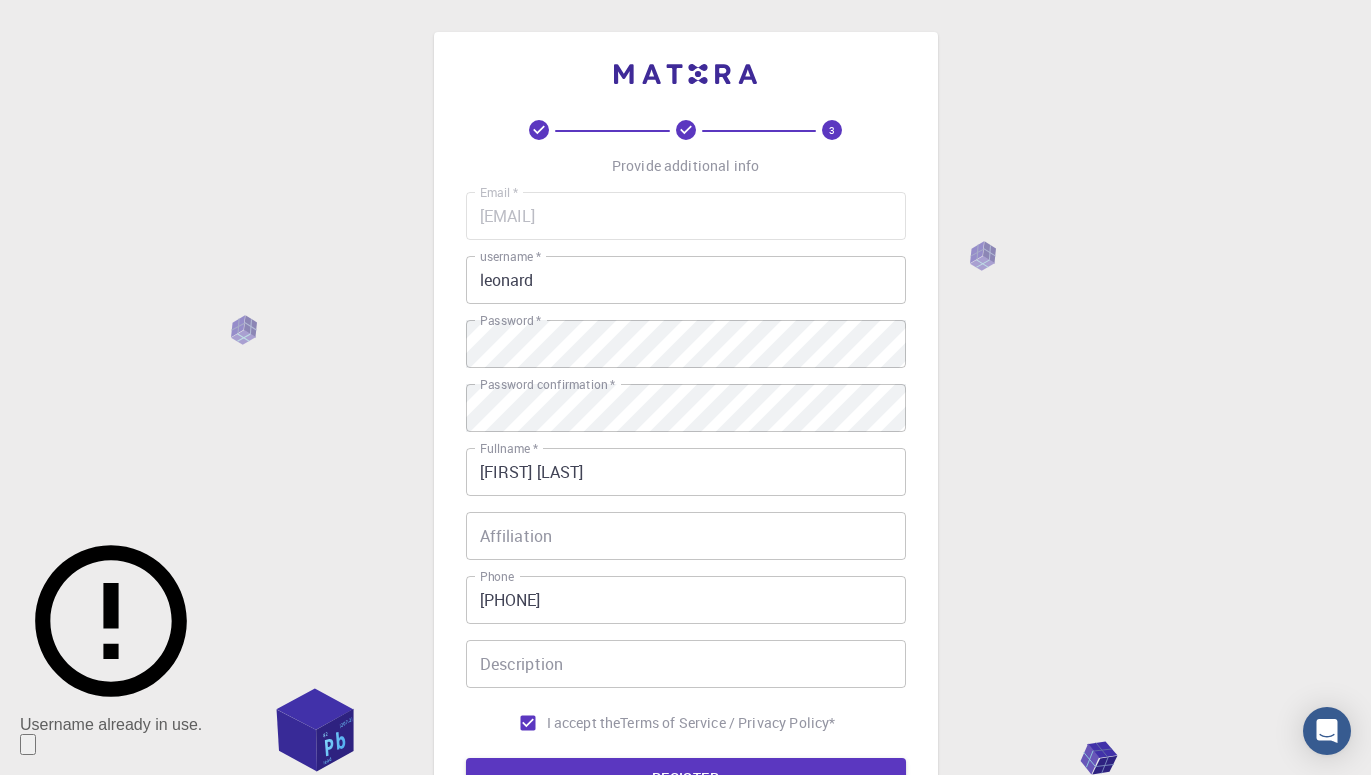 click on "leonard" at bounding box center [686, 280] 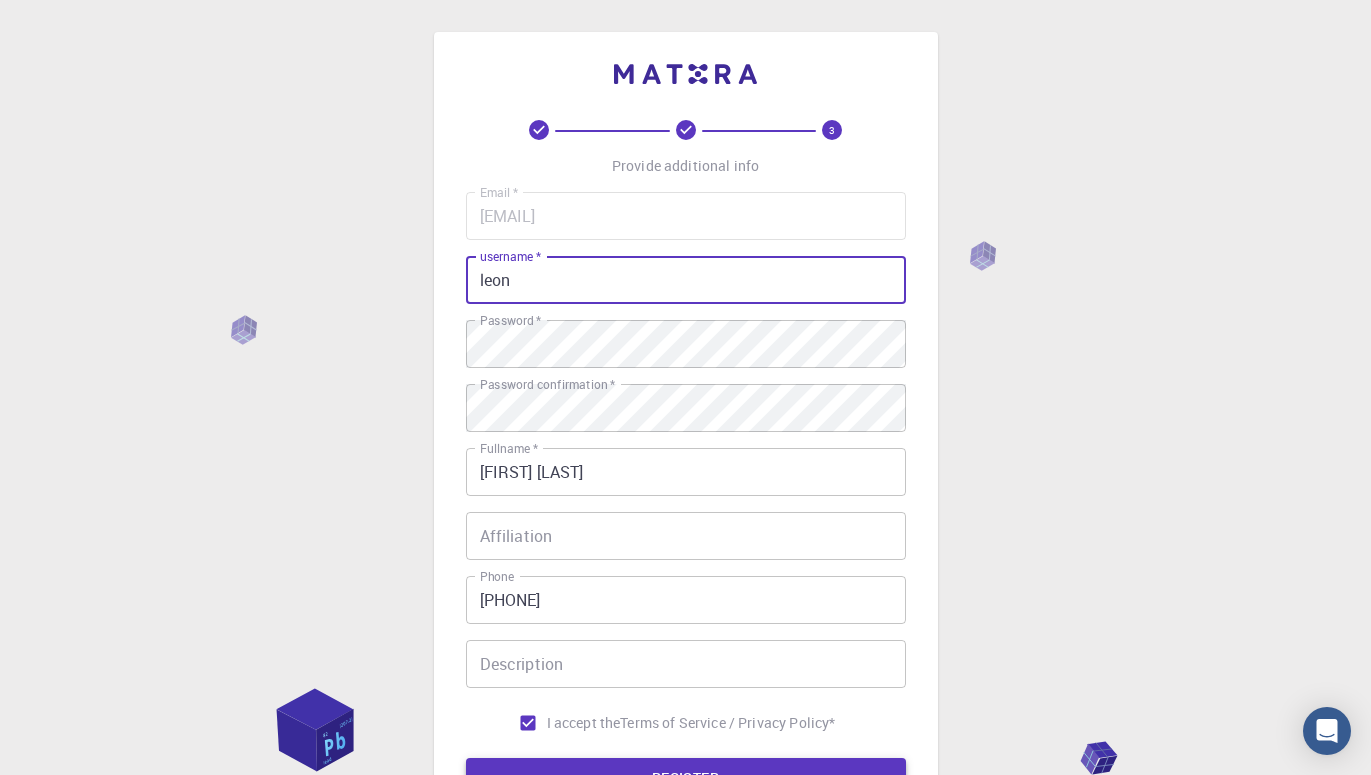 click on "REGISTER" at bounding box center [686, 778] 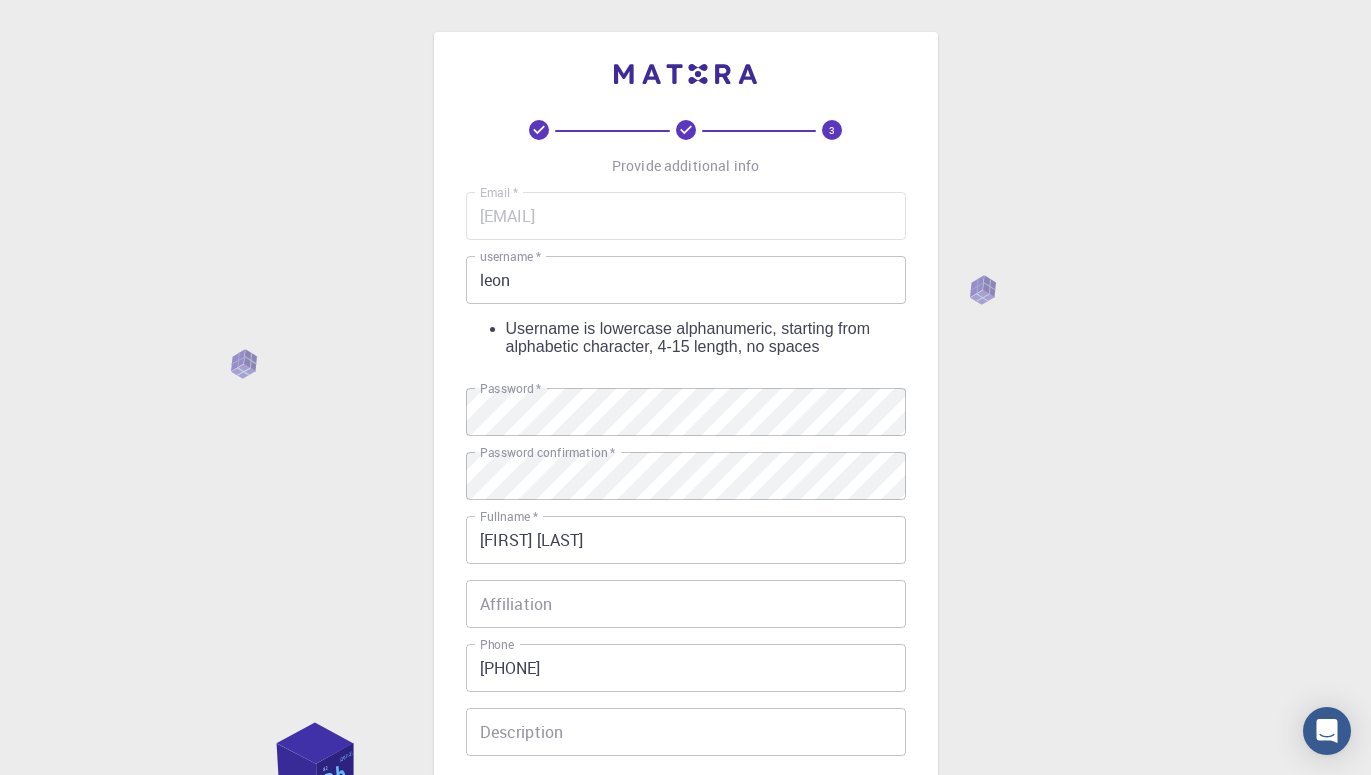click on "leon" at bounding box center [686, 280] 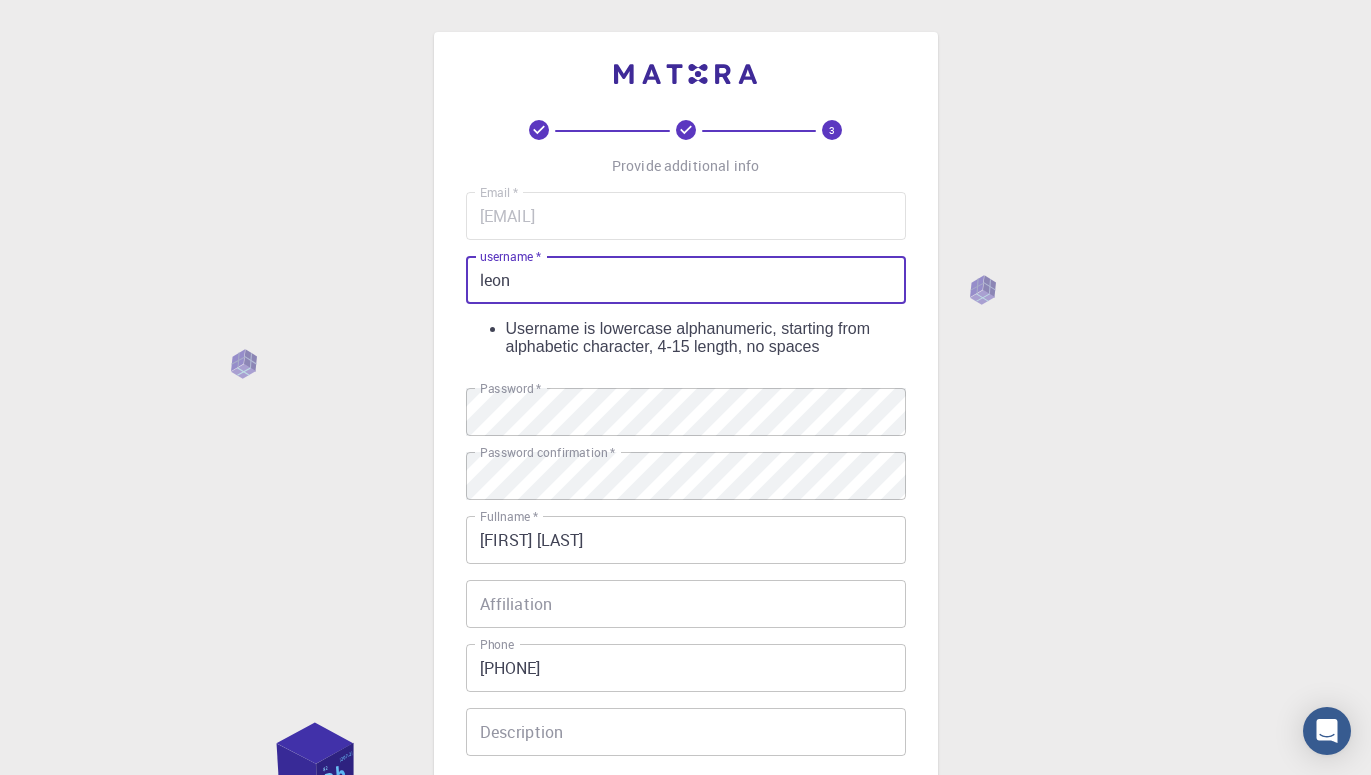 click on "Email   * [EMAIL] Email   * username   * leon username   * Username is lowercase alphanumeric, starting from alphabetic character, 4-15 length, no spaces Password   * Password   * Password confirmation   * Password confirmation   * Fullname   * [FIRST] [LAST] Fullname   * Affiliation Affiliation Phone [PHONE] Phone Description Description I accept the  Terms of Service / Privacy Policy  *" at bounding box center [686, 501] 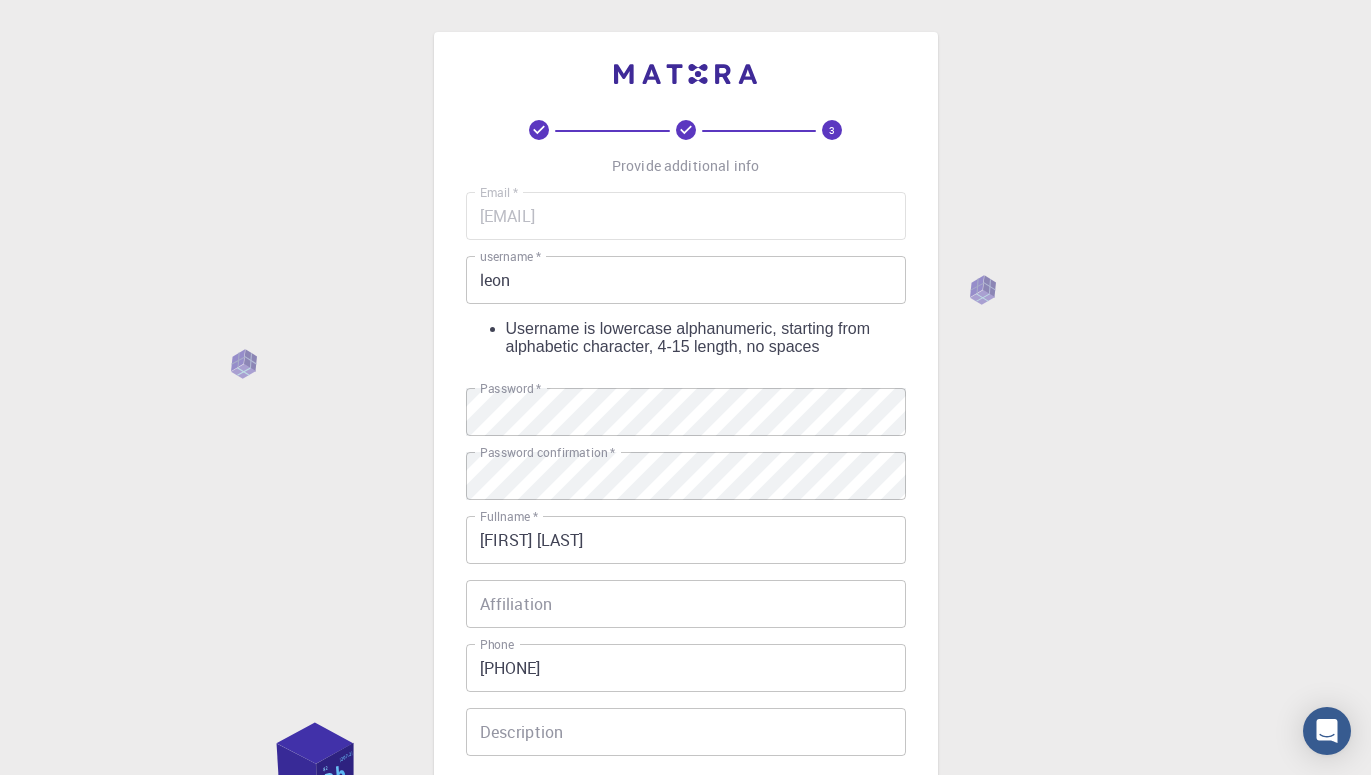 click on "leon" at bounding box center (686, 280) 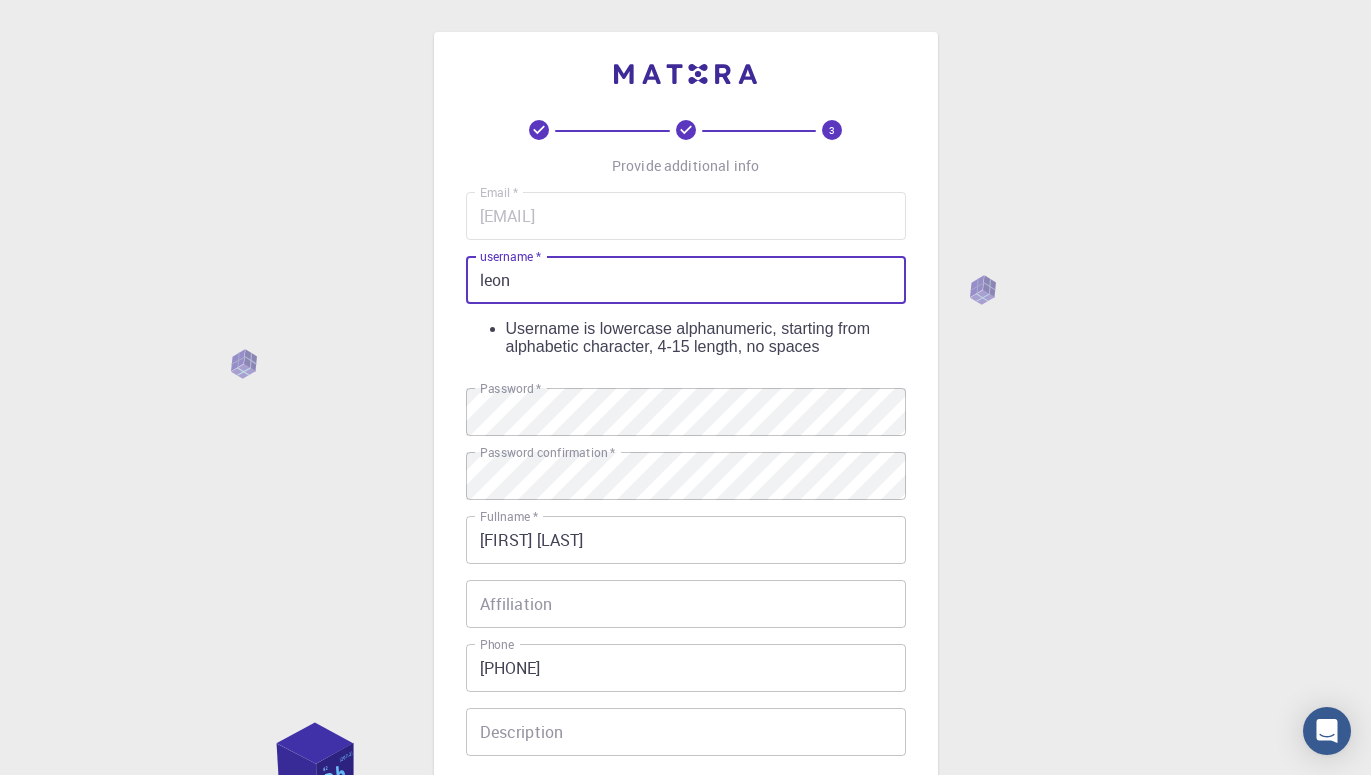 click on "Username is lowercase alphanumeric, starting from alphabetic character, 4-15 length, no spaces" at bounding box center (706, 338) 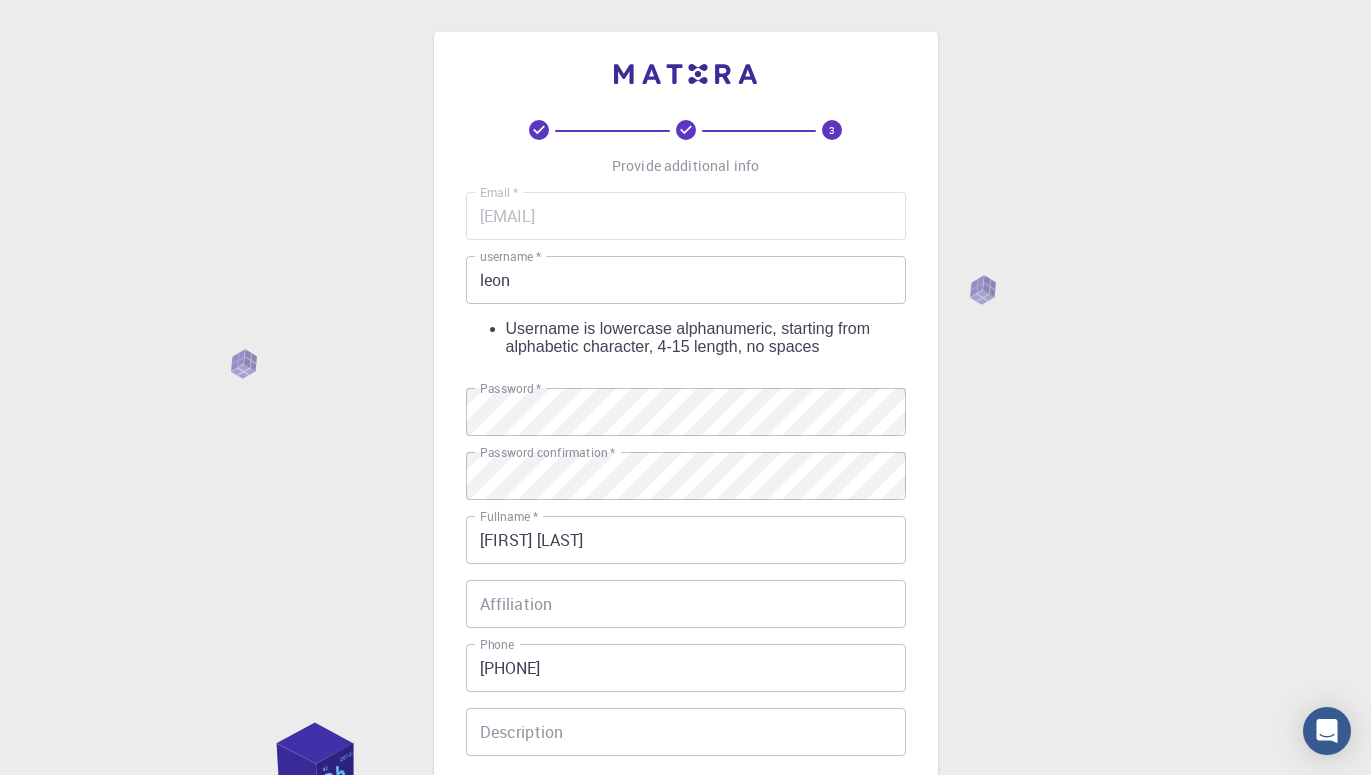 click on "leon" at bounding box center [686, 280] 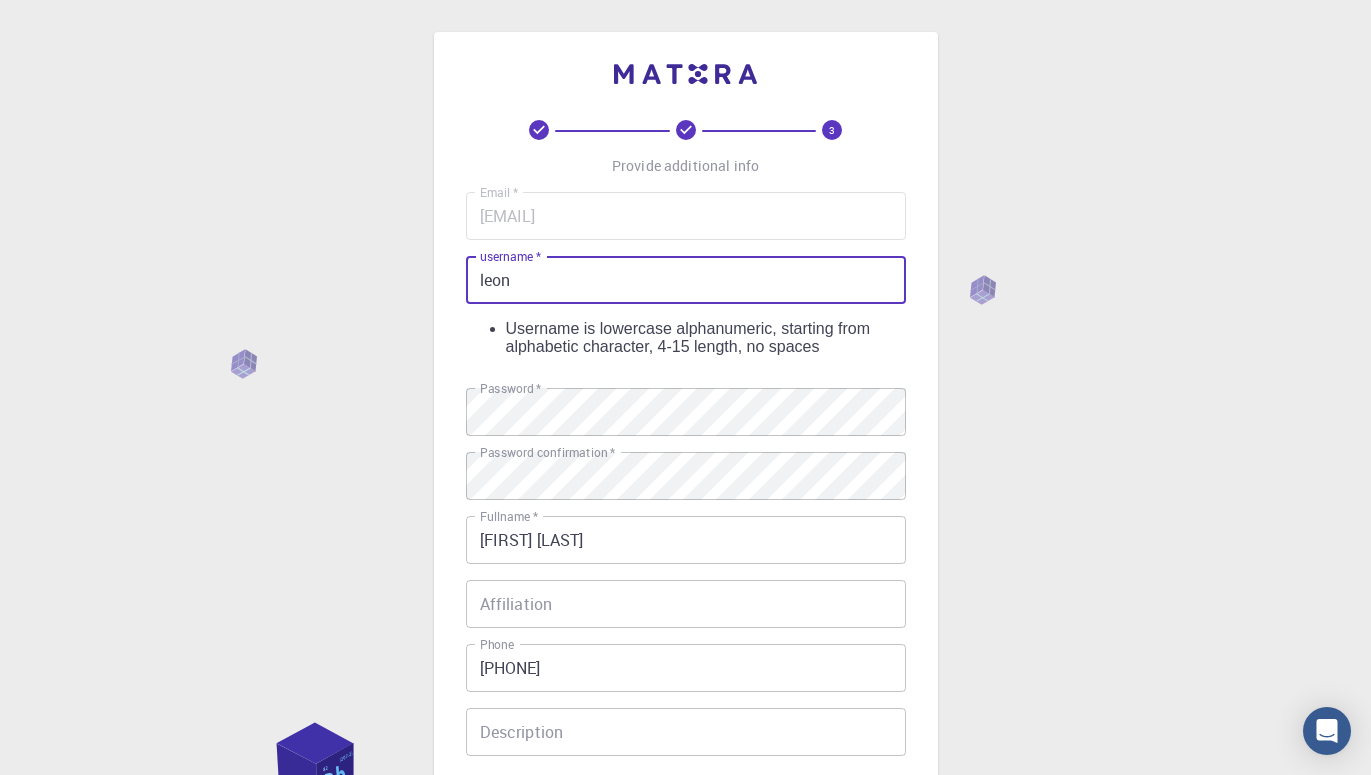 click on "leon" at bounding box center [686, 280] 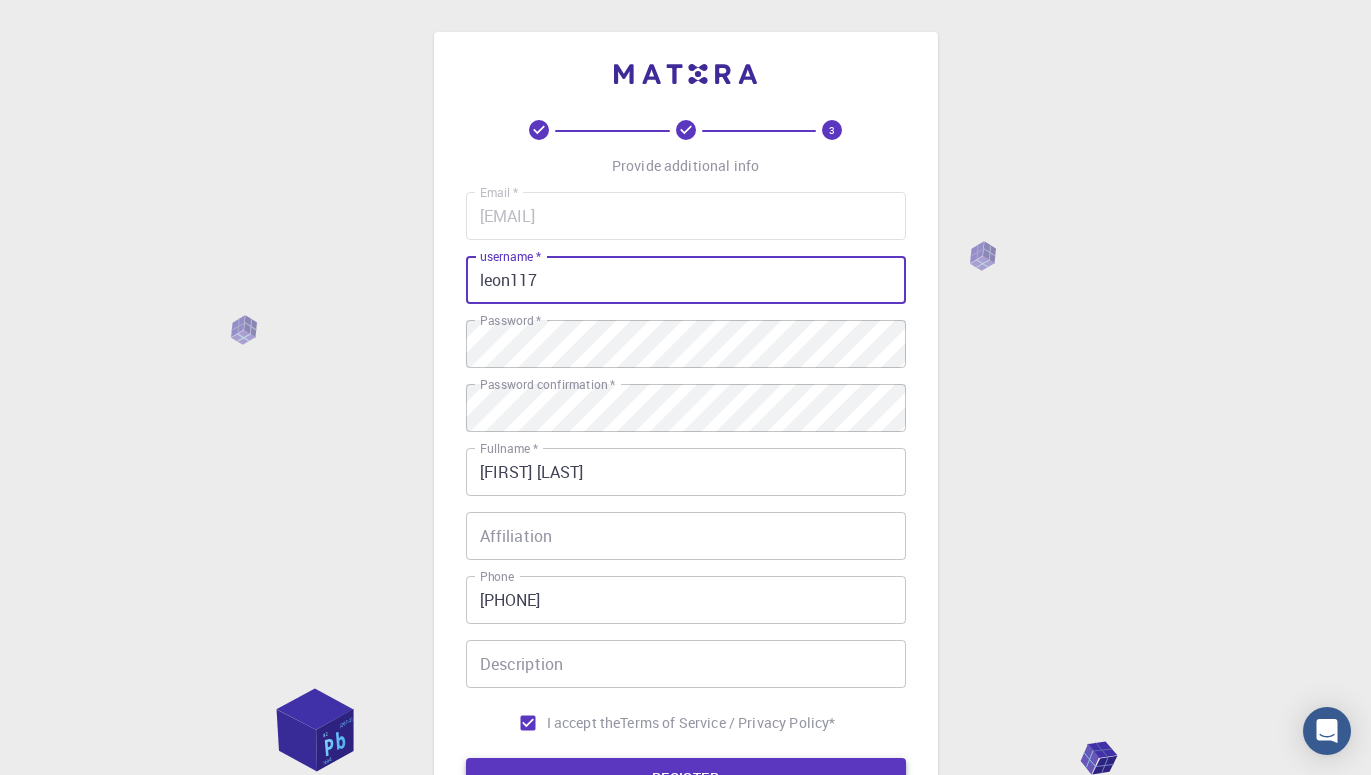 type on "leon117" 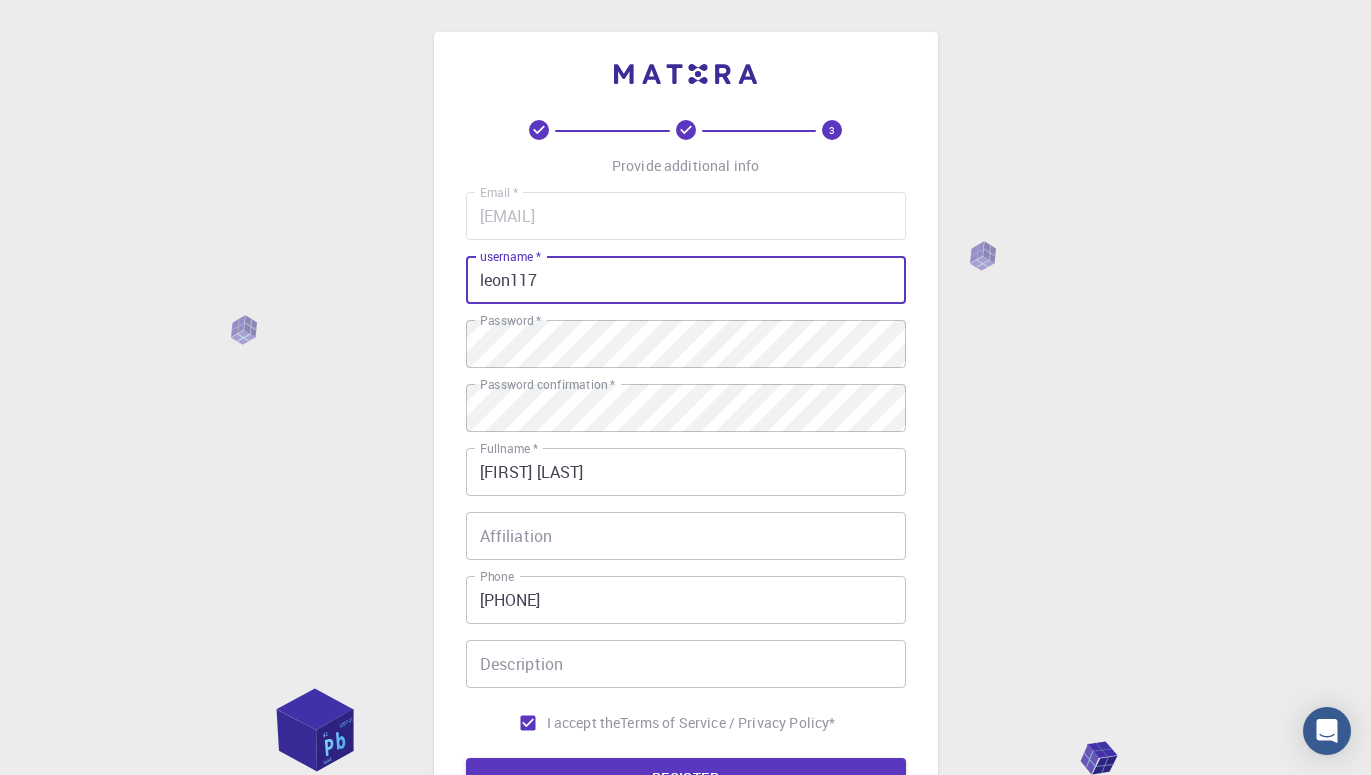 click on "REGISTER" at bounding box center (686, 778) 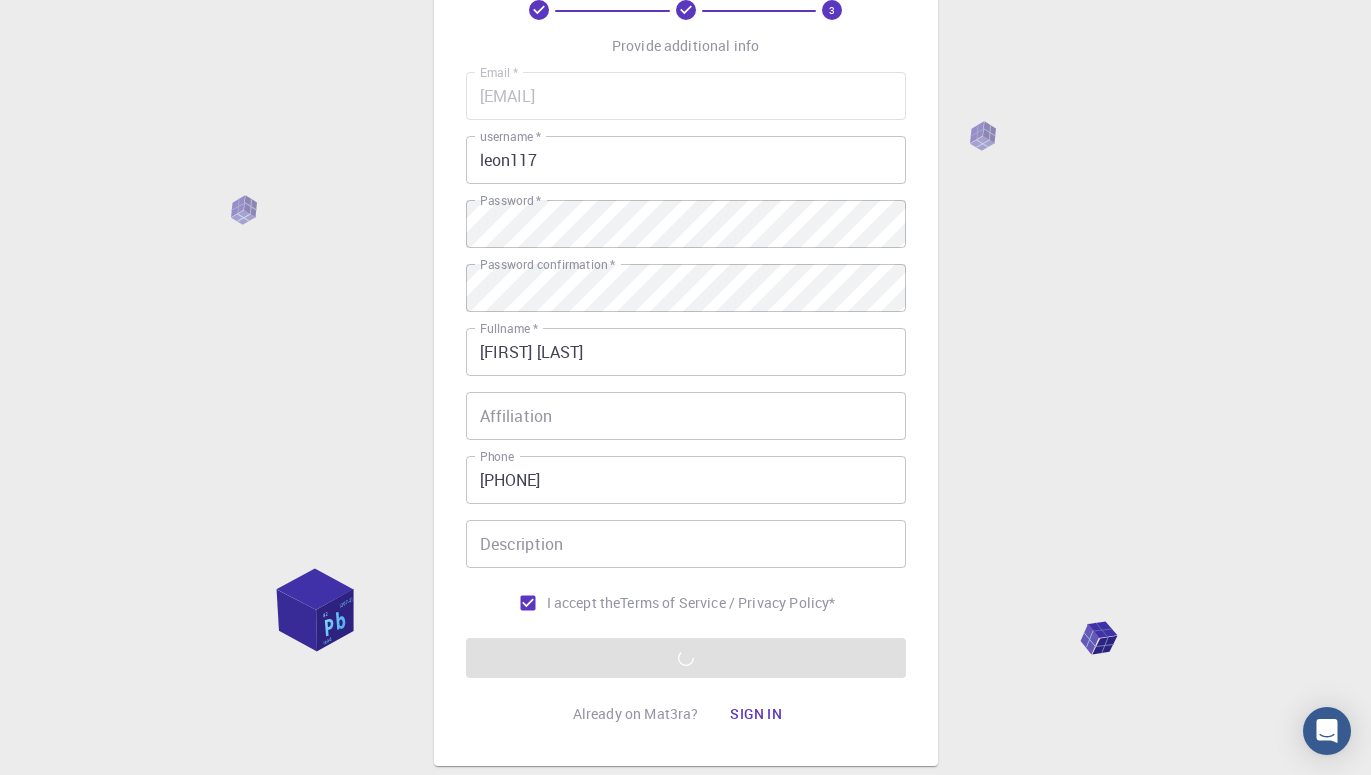 scroll, scrollTop: 160, scrollLeft: 0, axis: vertical 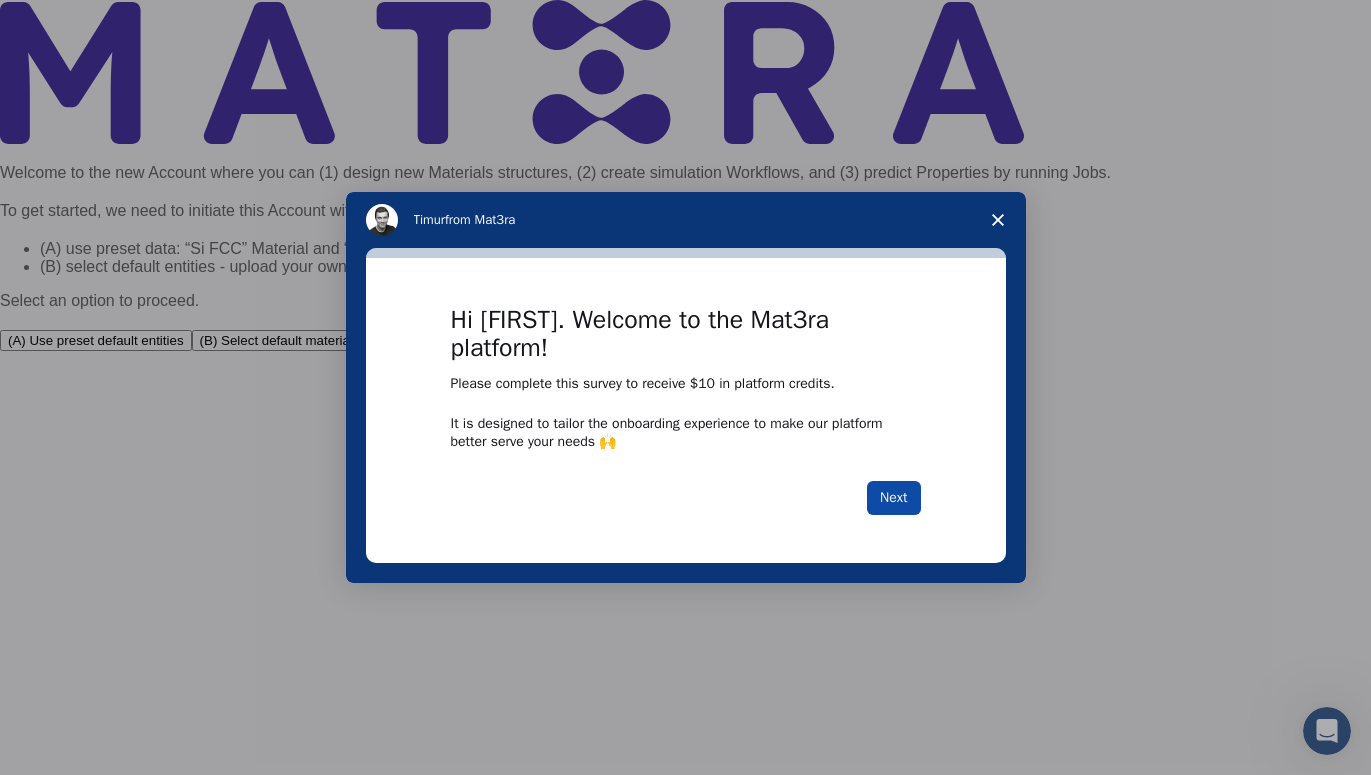click on "Next" at bounding box center (893, 498) 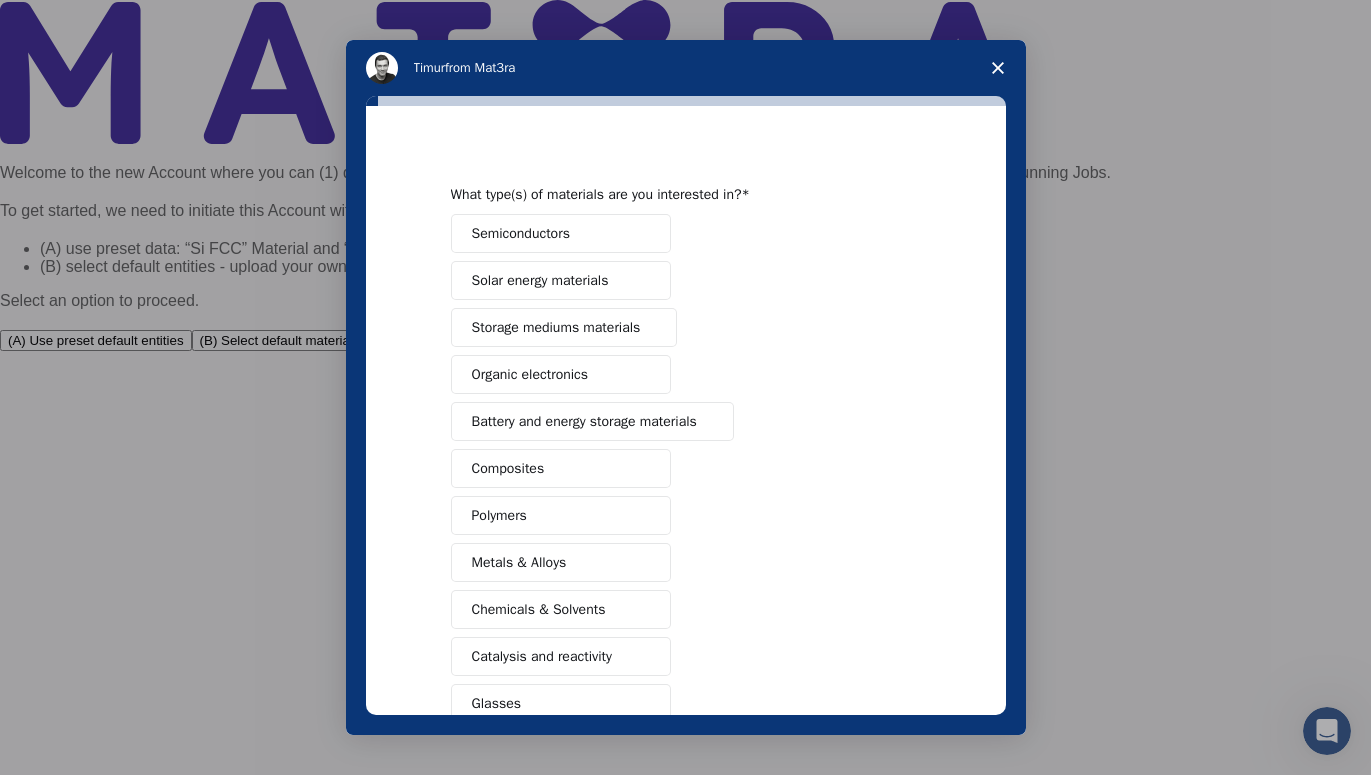 scroll, scrollTop: 0, scrollLeft: 0, axis: both 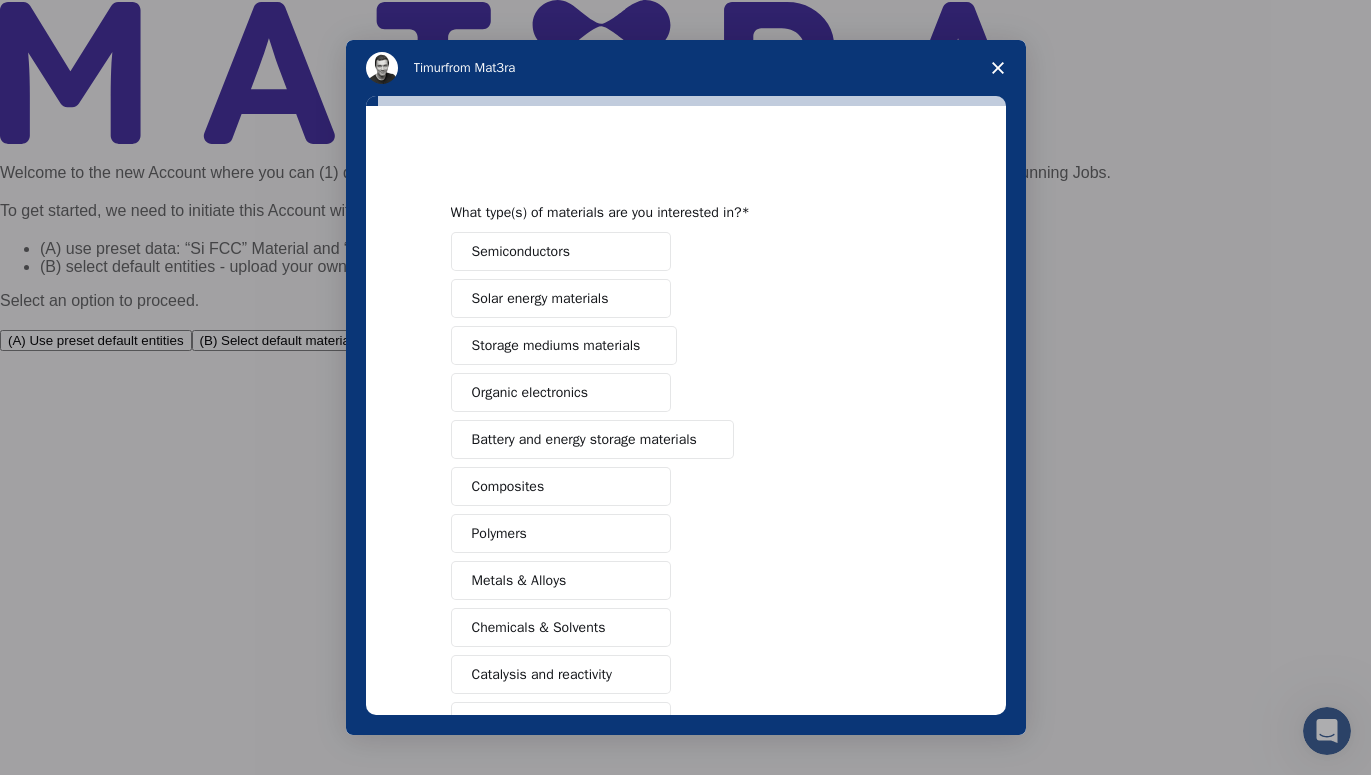 click on "Semiconductors" at bounding box center (561, 251) 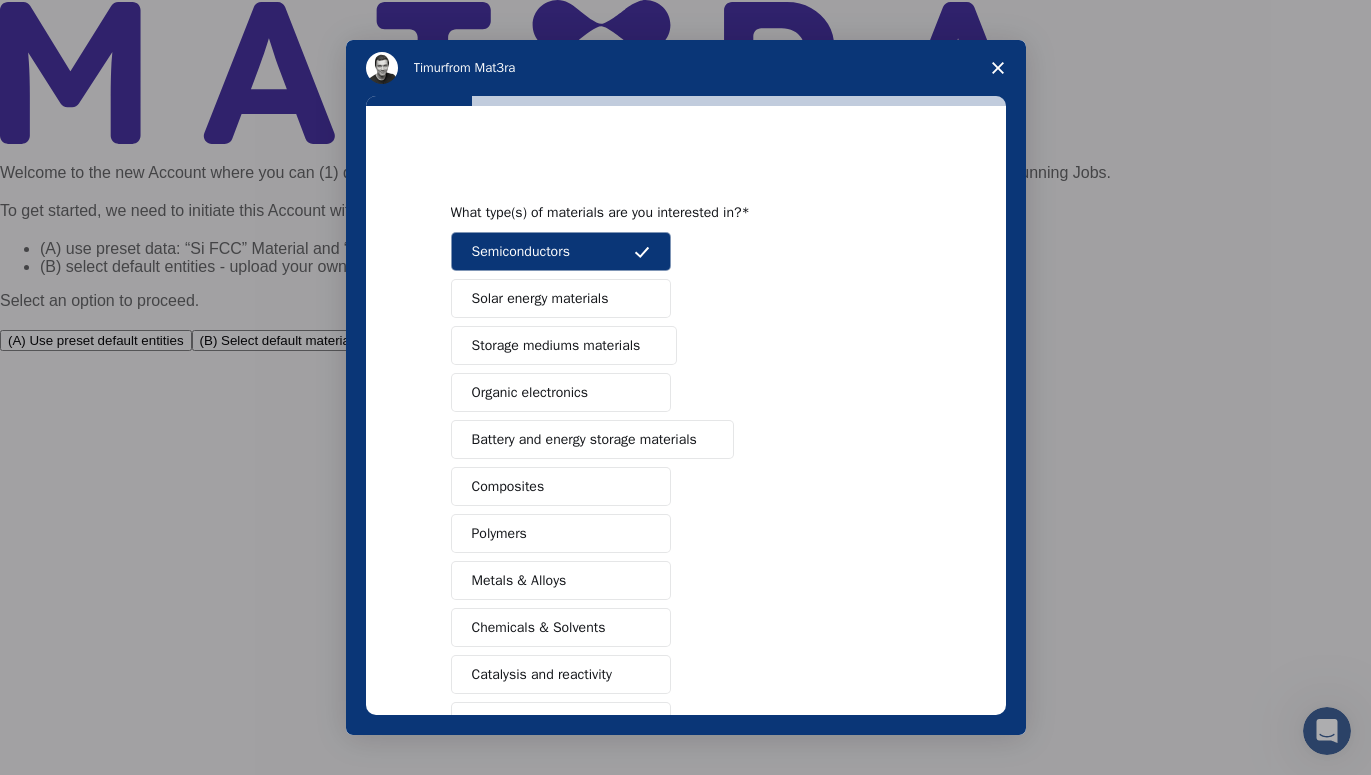click on "What type(s) of materials are you interested in? Semiconductors Solar energy materials Storage mediums materials Organic electronics Battery and energy storage materials Composites Polymers Metals & Alloys Chemicals & Solvents Catalysis and reactivity Glasses Other (Please specify) Next" at bounding box center [686, 415] 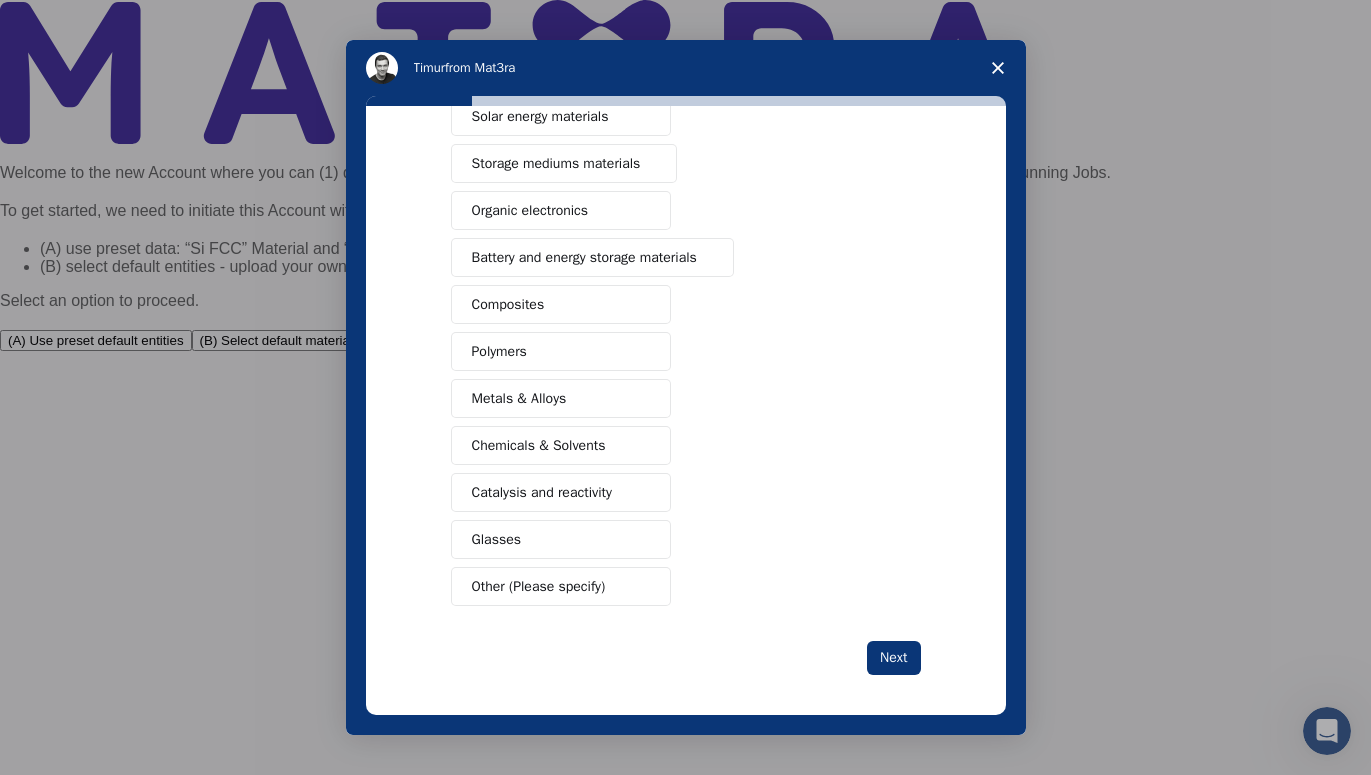 scroll, scrollTop: 190, scrollLeft: 0, axis: vertical 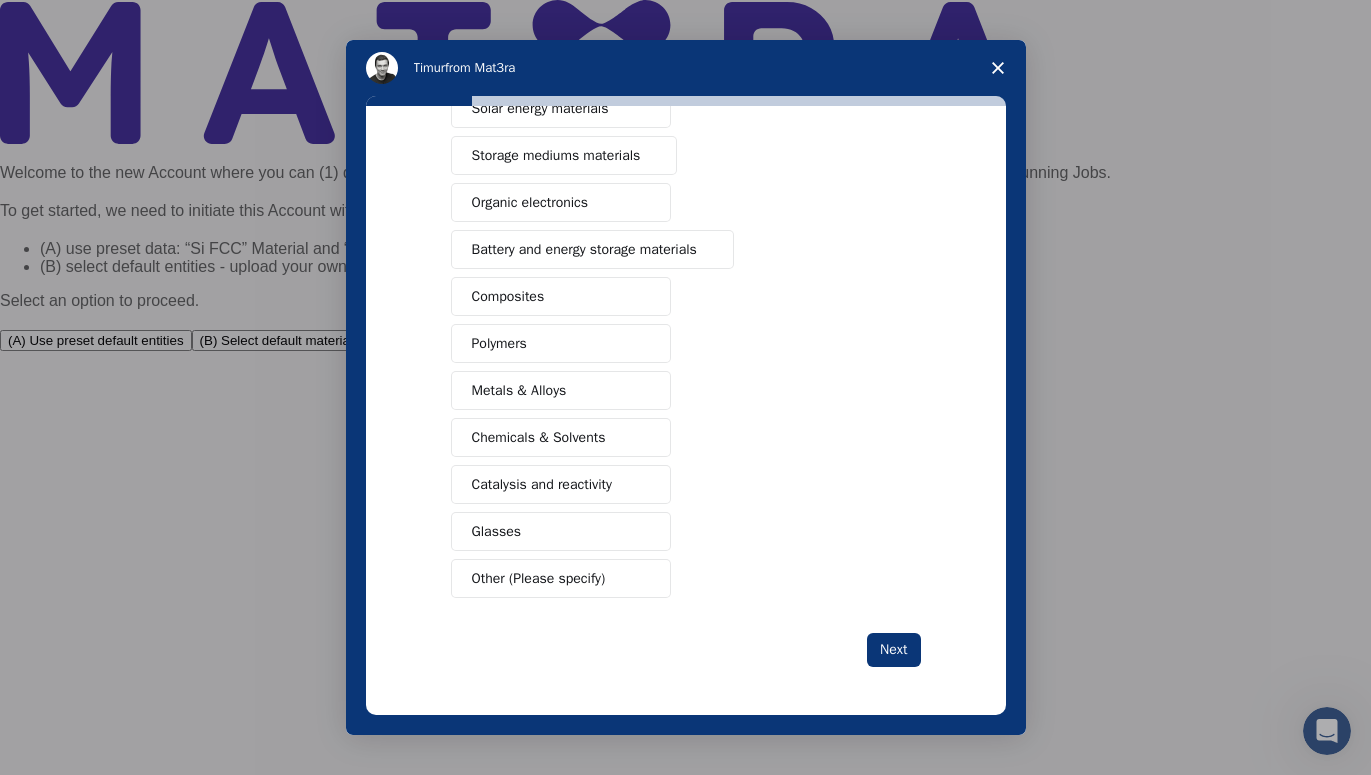 click on "Glasses" at bounding box center [561, 531] 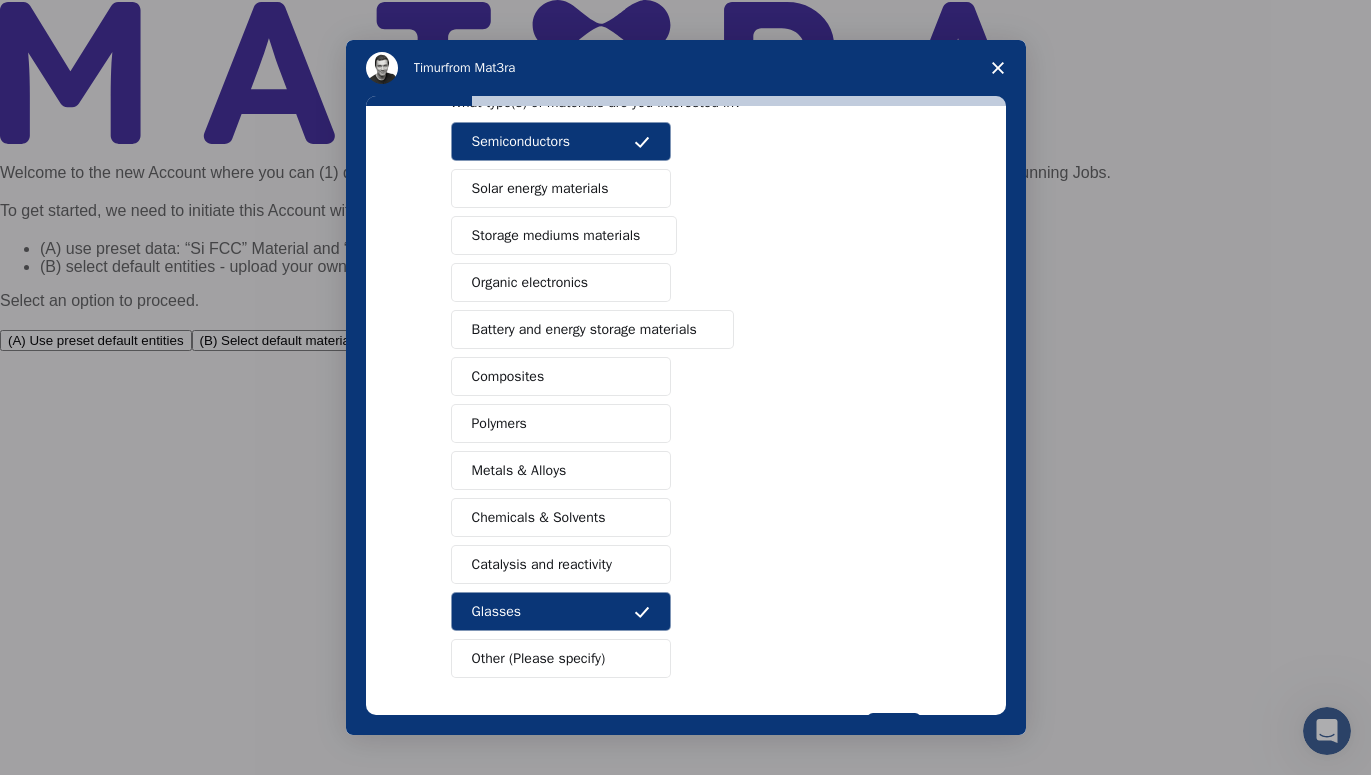 scroll, scrollTop: 112, scrollLeft: 0, axis: vertical 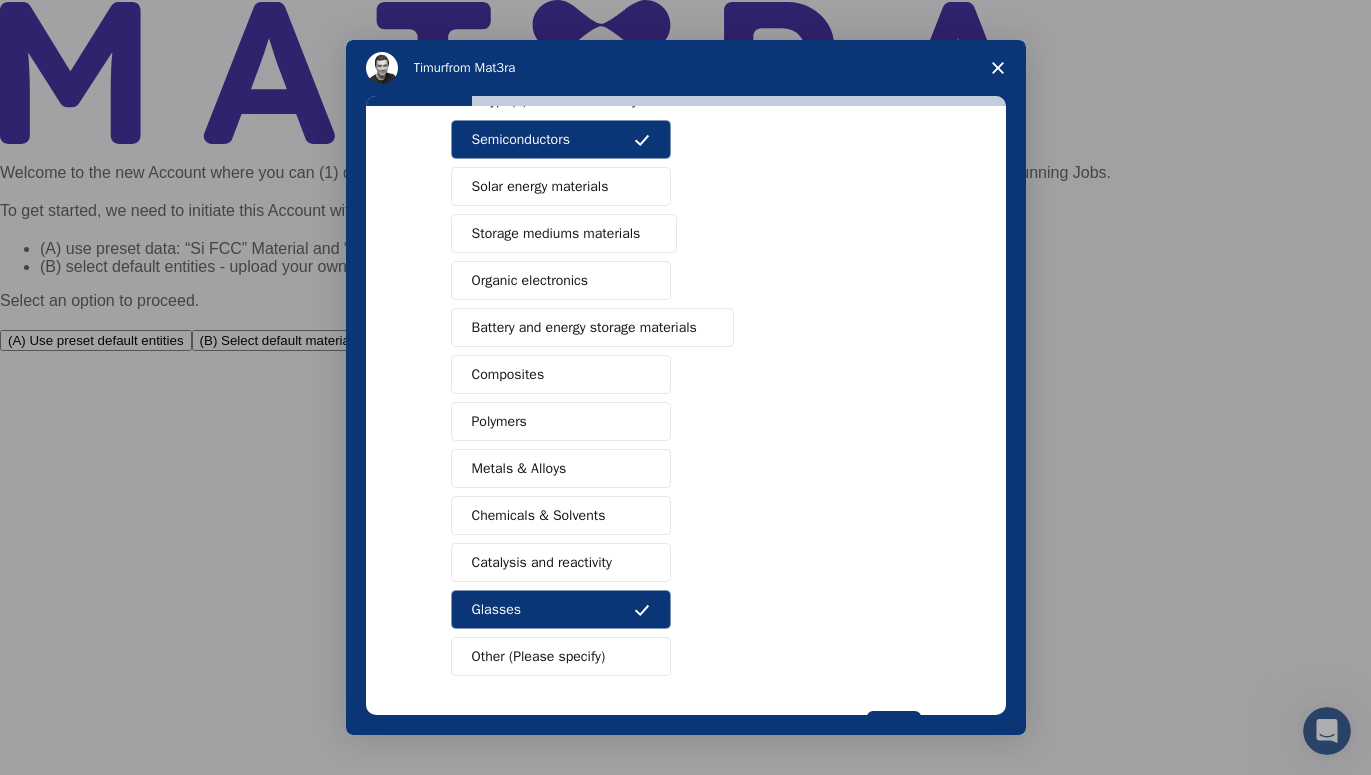 click on "Polymers" at bounding box center [561, 421] 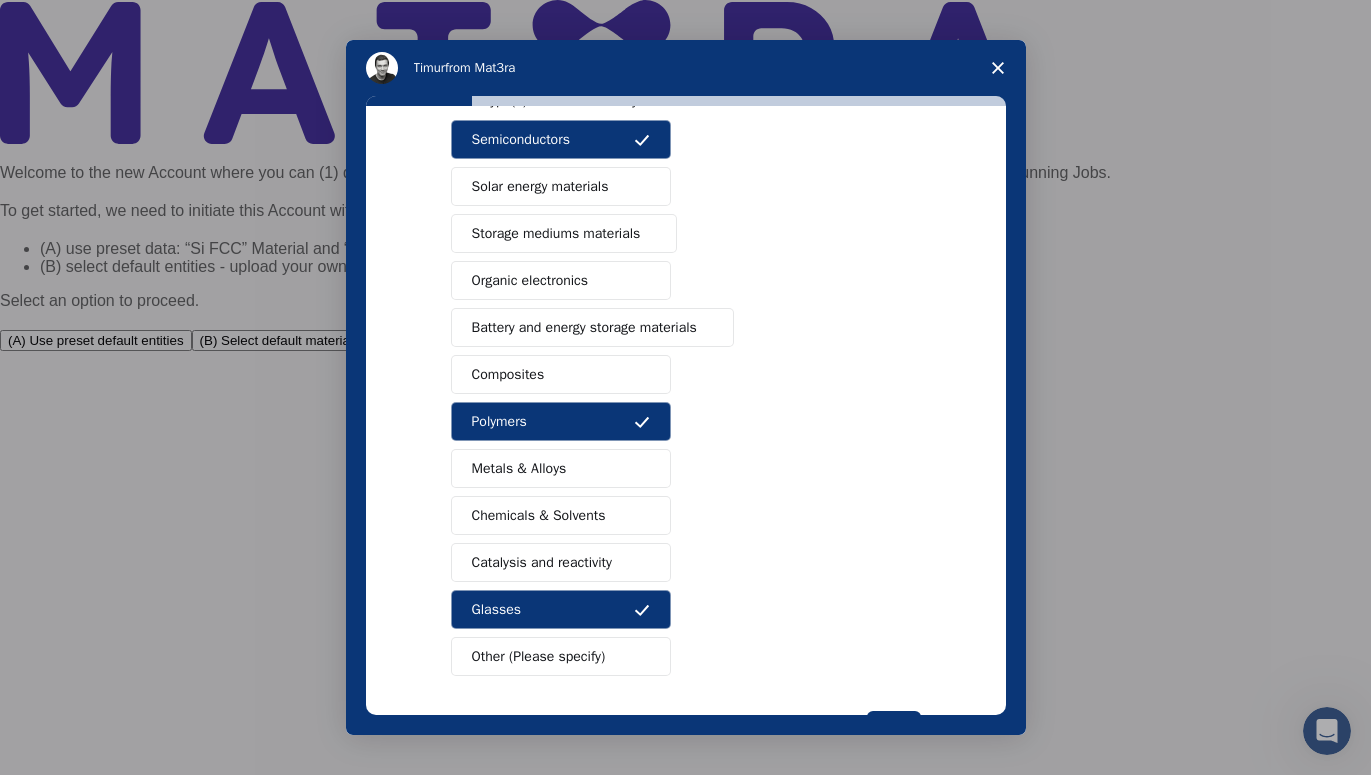 scroll, scrollTop: 190, scrollLeft: 0, axis: vertical 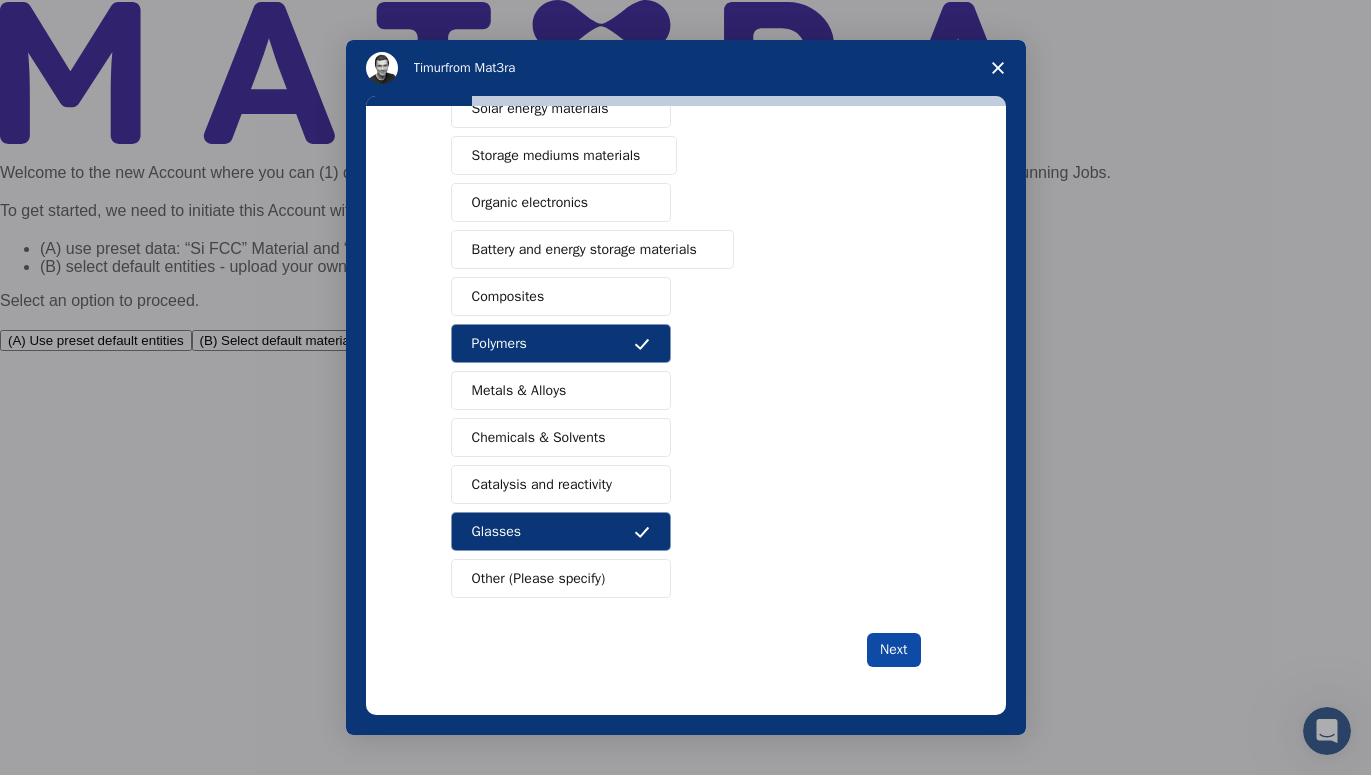 click on "Next" at bounding box center (893, 650) 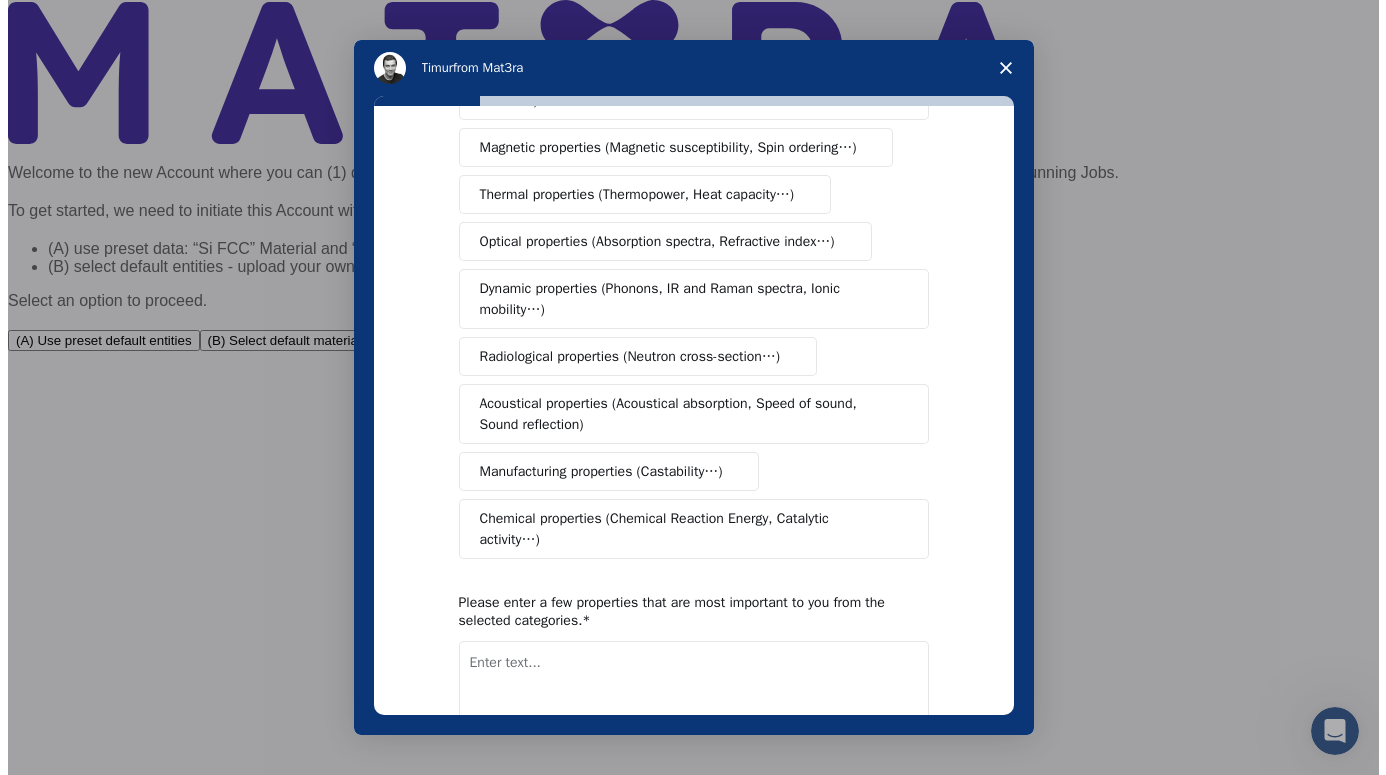 scroll, scrollTop: 0, scrollLeft: 0, axis: both 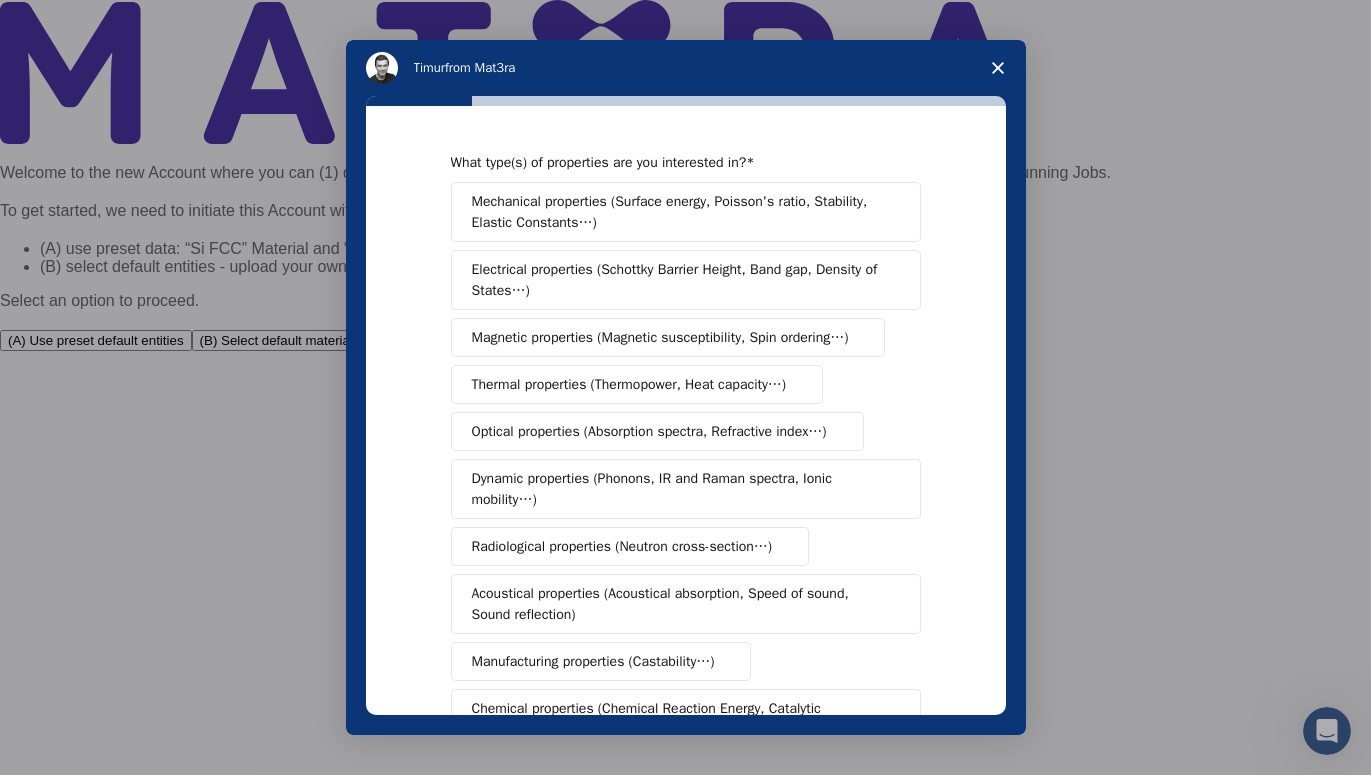 click at bounding box center [998, 68] 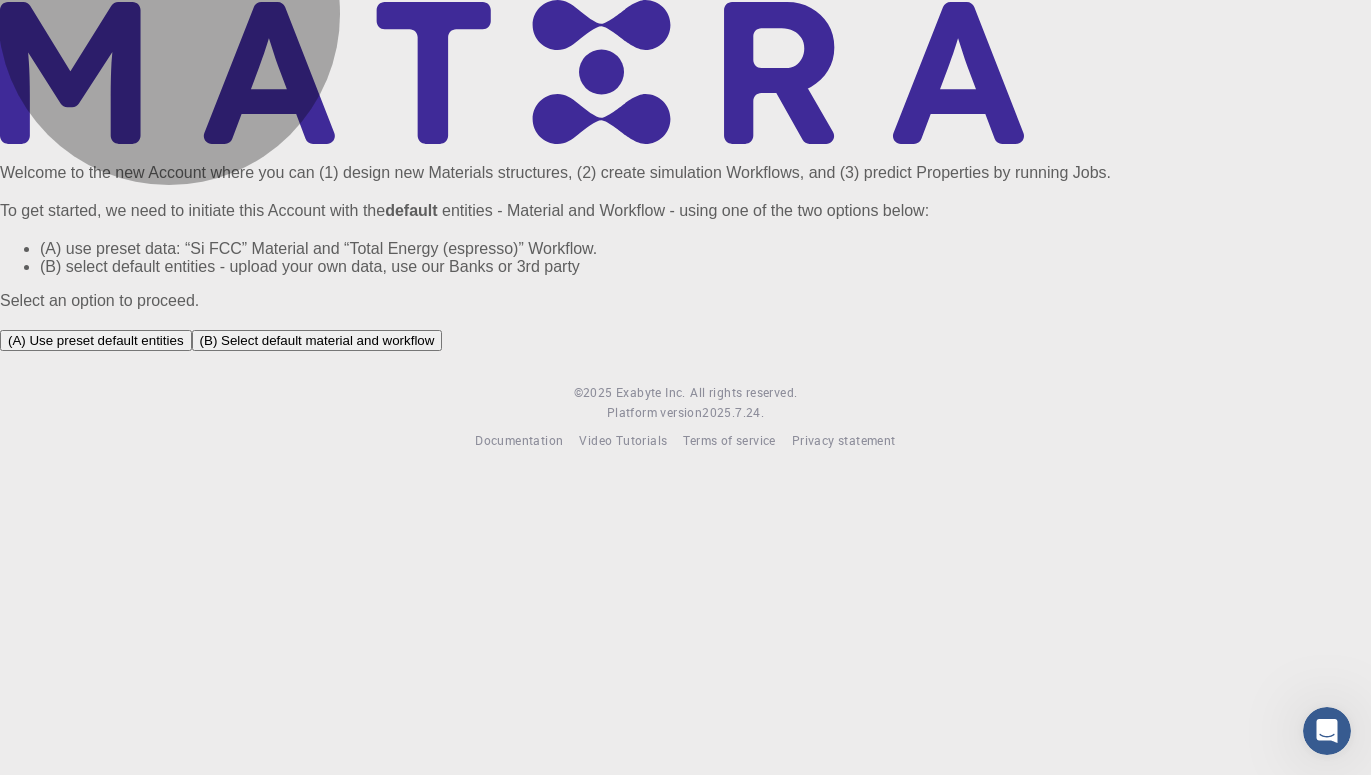 click on "(A) Use preset default entities" at bounding box center (96, 340) 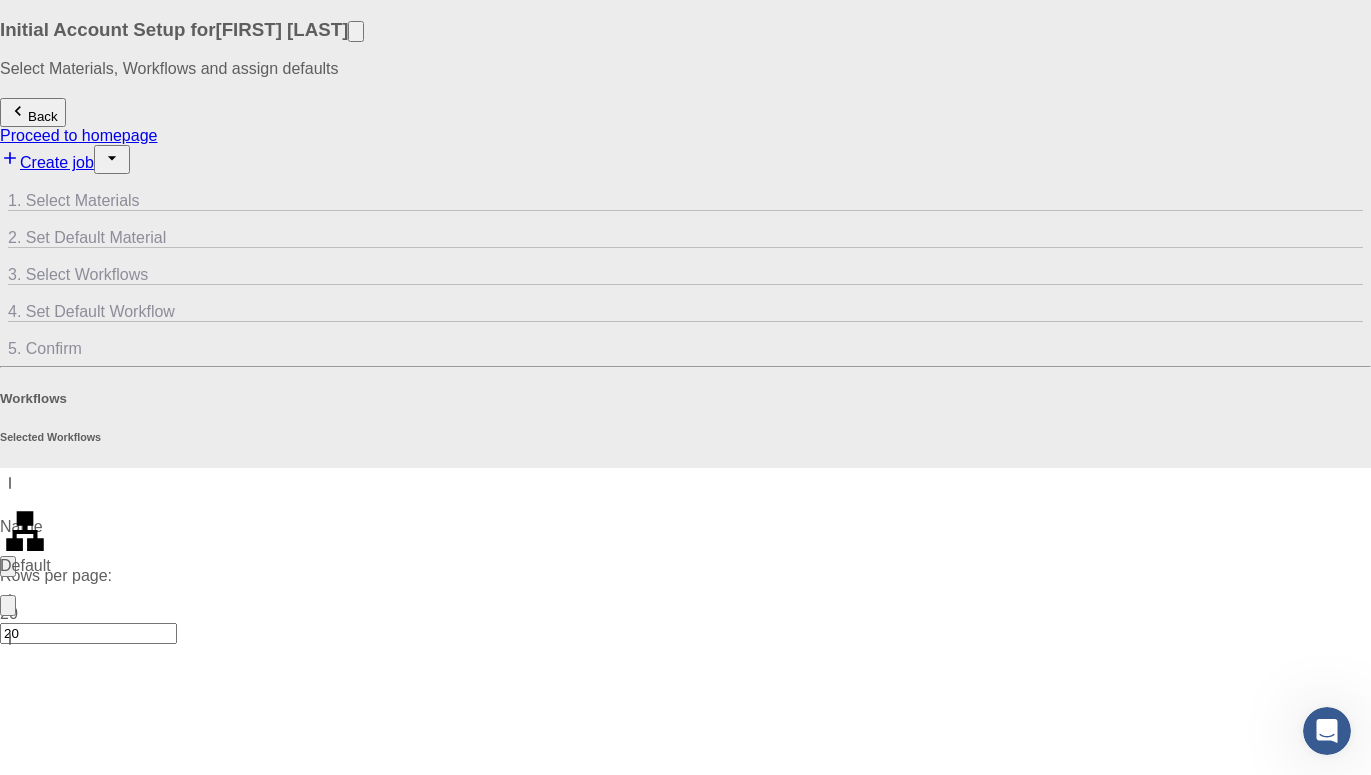 click on "Total Energy" at bounding box center [120, 589] 